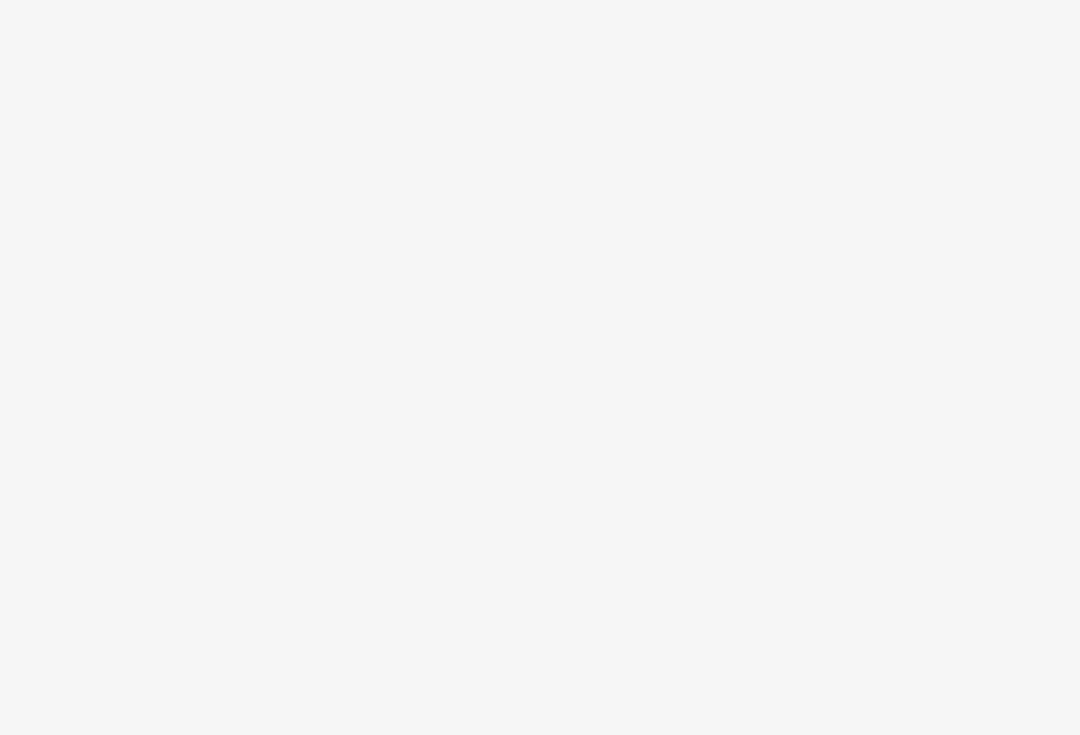 scroll, scrollTop: 0, scrollLeft: 0, axis: both 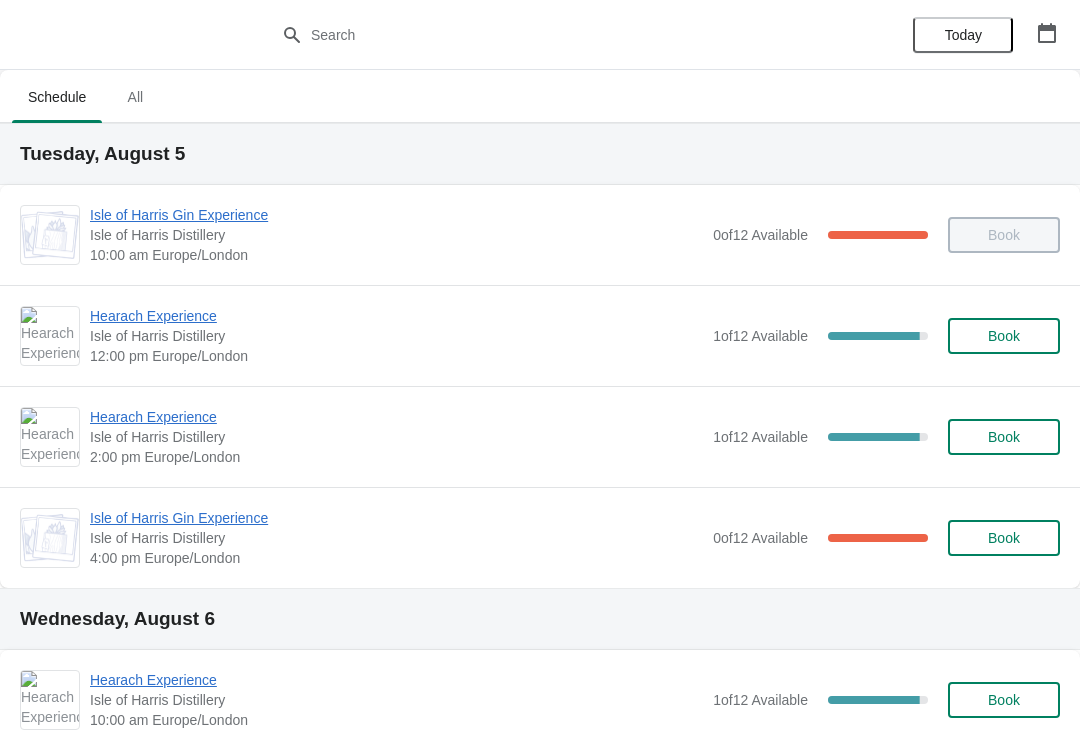 click on "Hearach Experience" at bounding box center [396, 316] 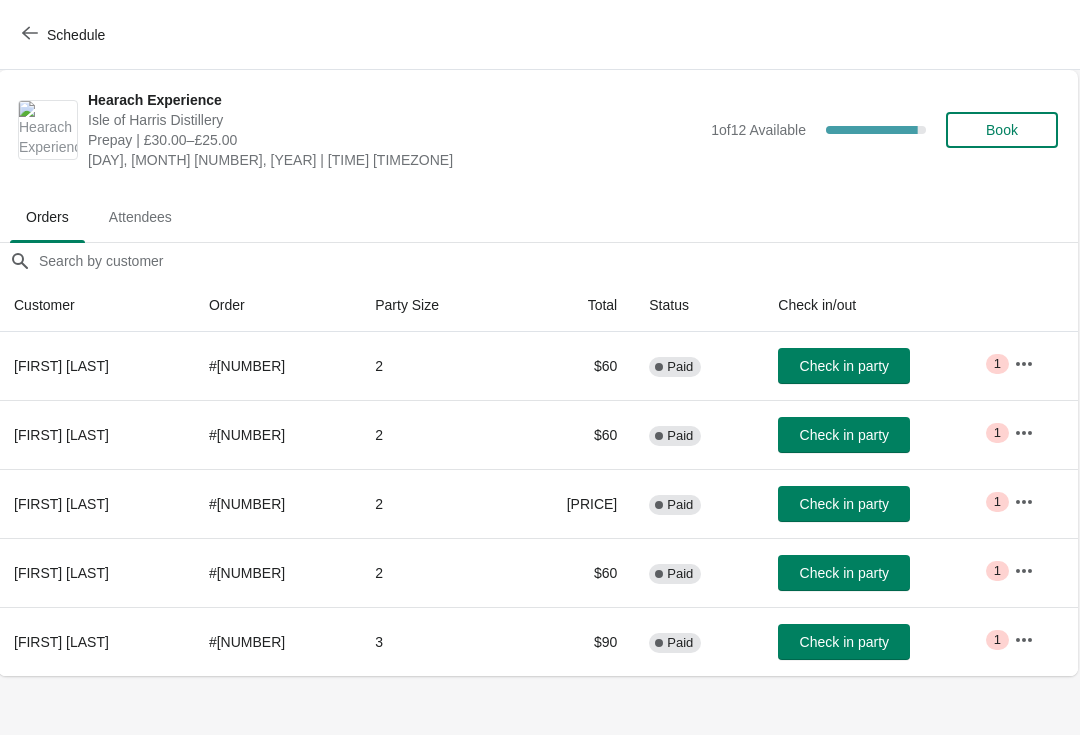 scroll, scrollTop: 0, scrollLeft: 1, axis: horizontal 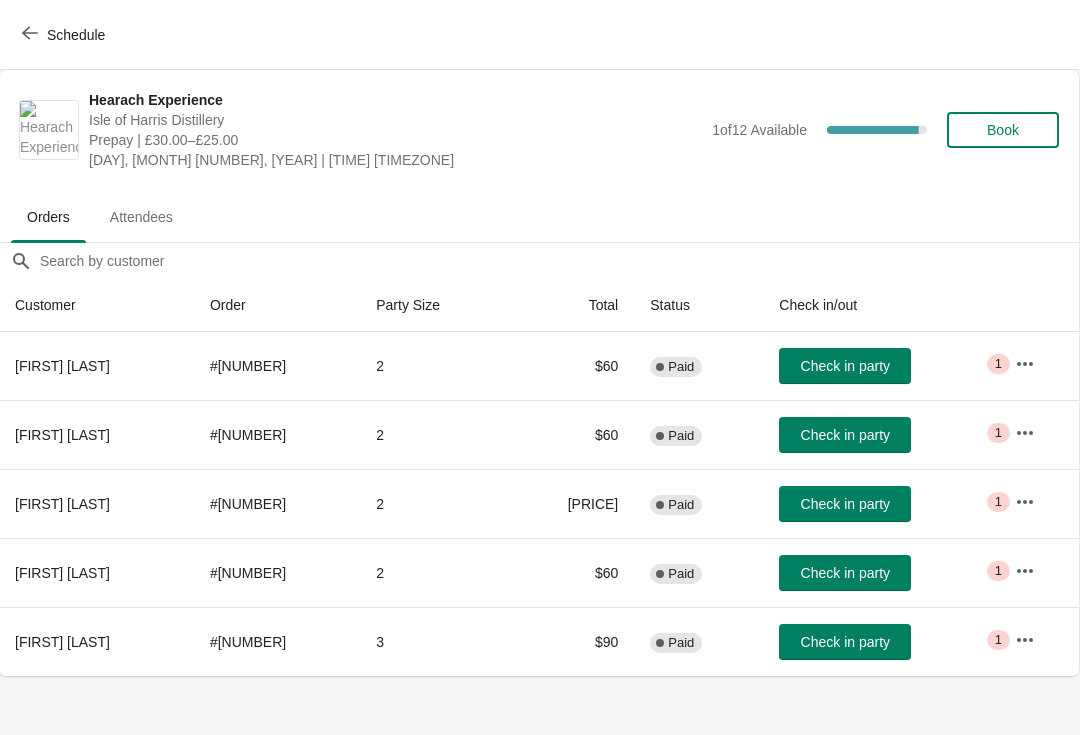 click on "Schedule" at bounding box center (76, 35) 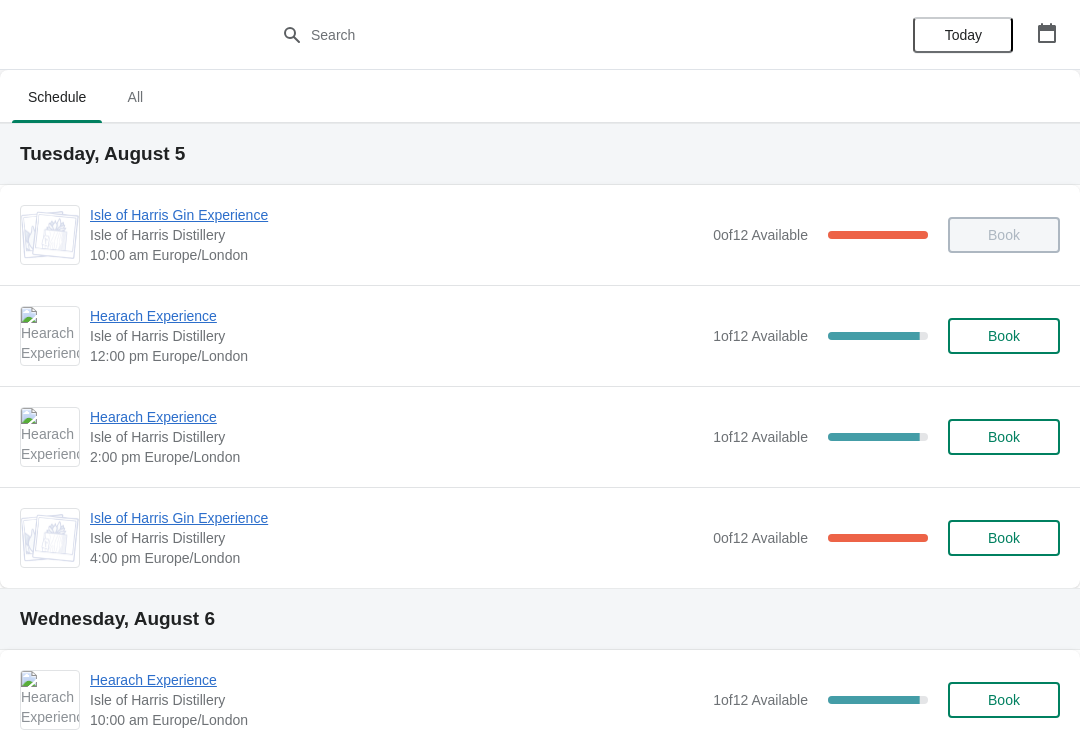 click on "Hearach Experience" at bounding box center (396, 417) 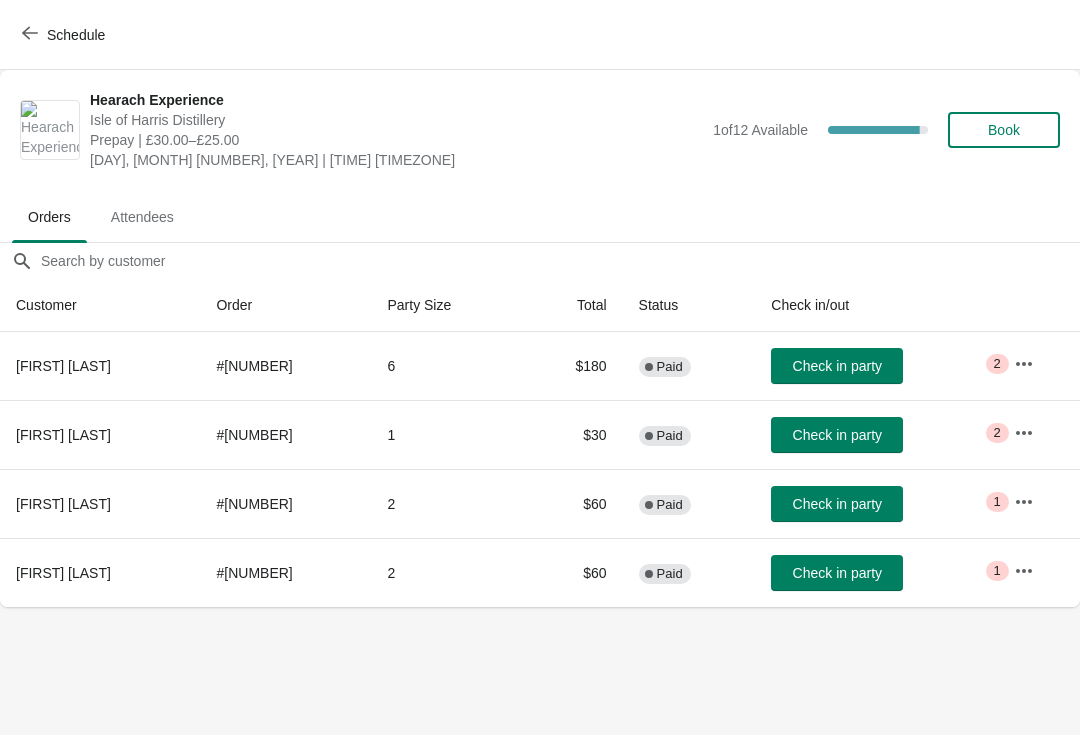 click 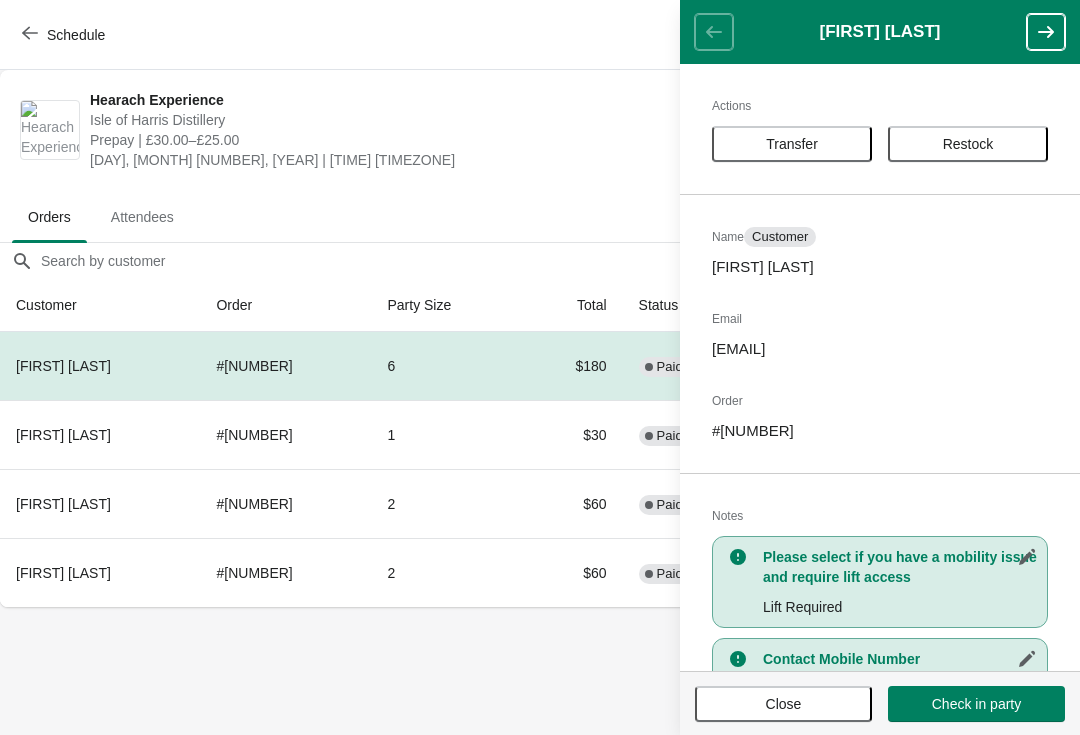 click 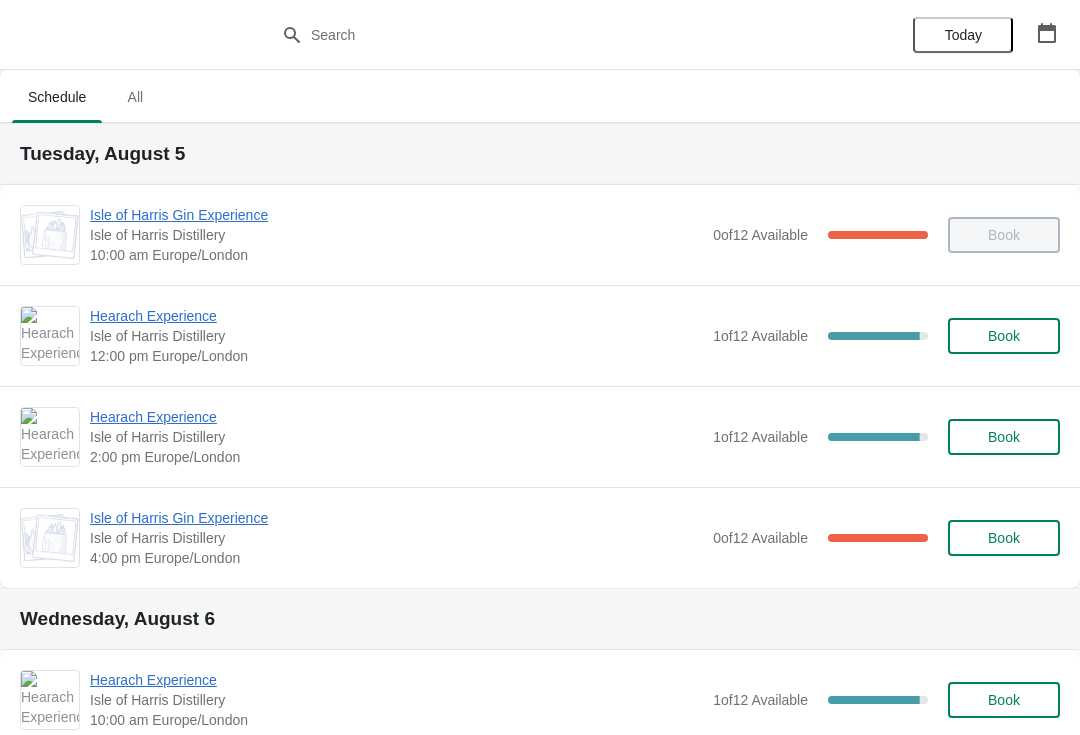 click on "Isle of Harris Gin Experience" at bounding box center [396, 215] 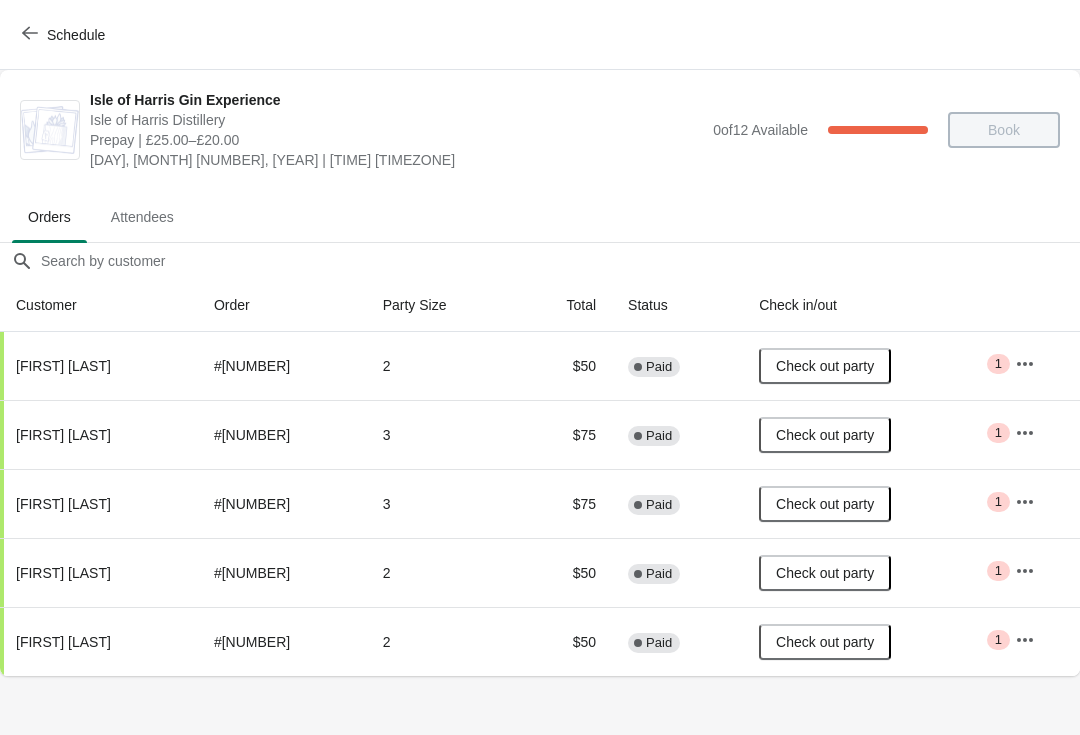 click on "Critical 1" at bounding box center (998, 364) 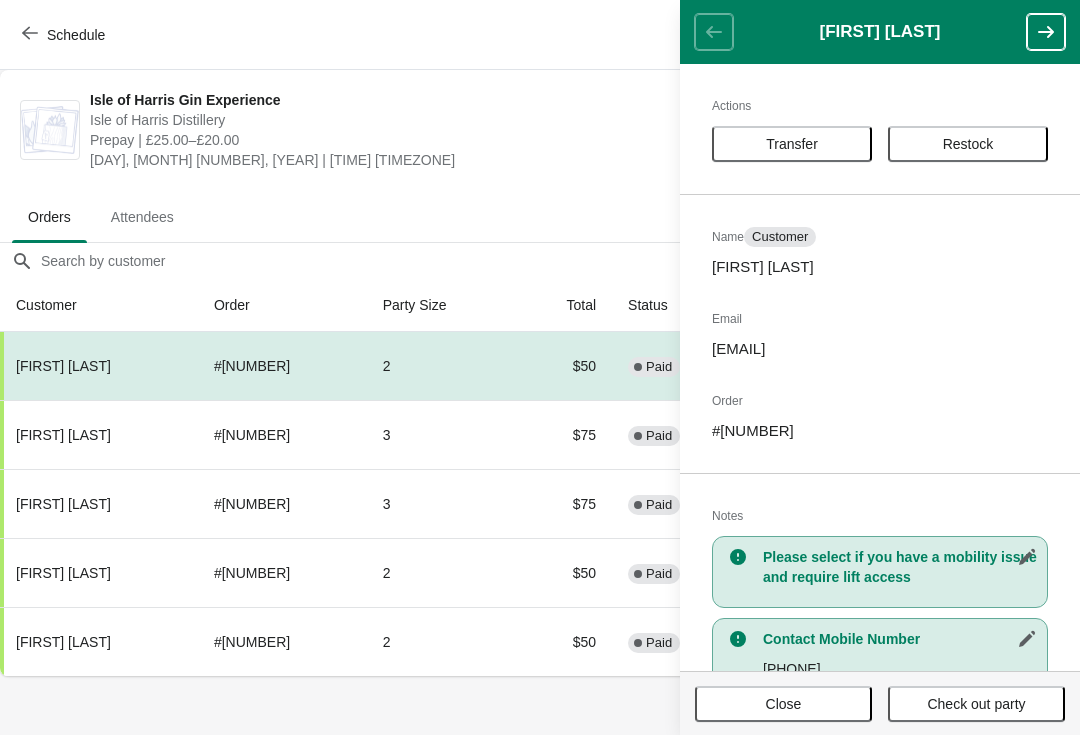 click on "Close" at bounding box center (783, 704) 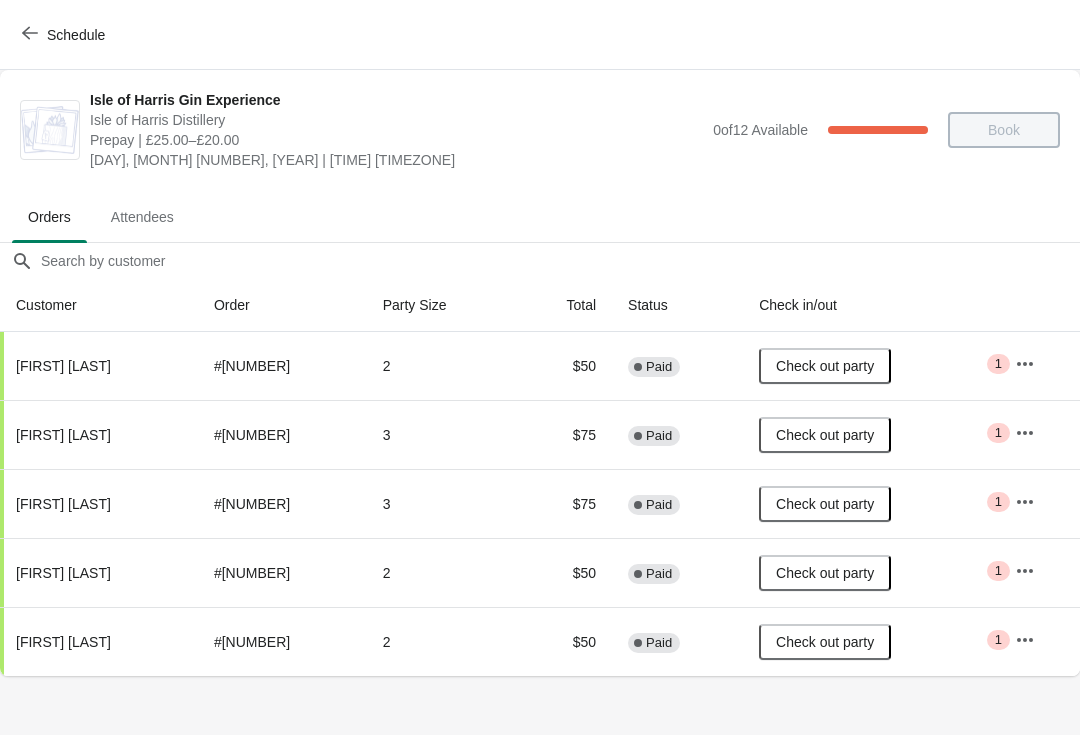 click at bounding box center [1025, 433] 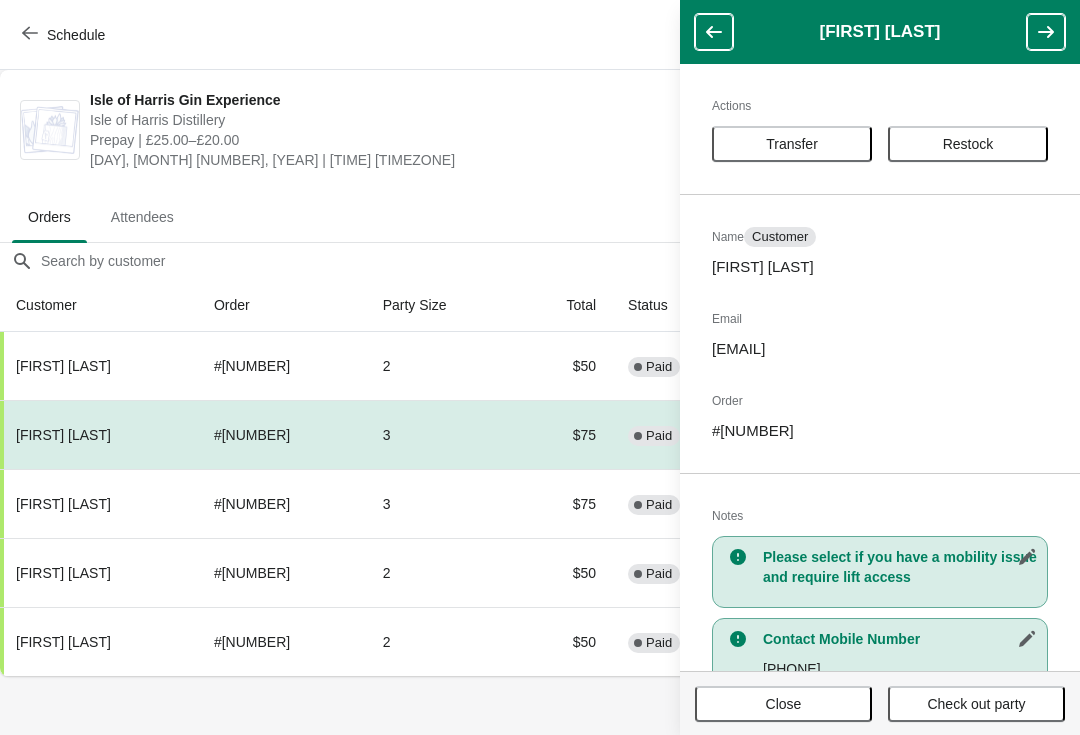 click on "Close" at bounding box center [784, 704] 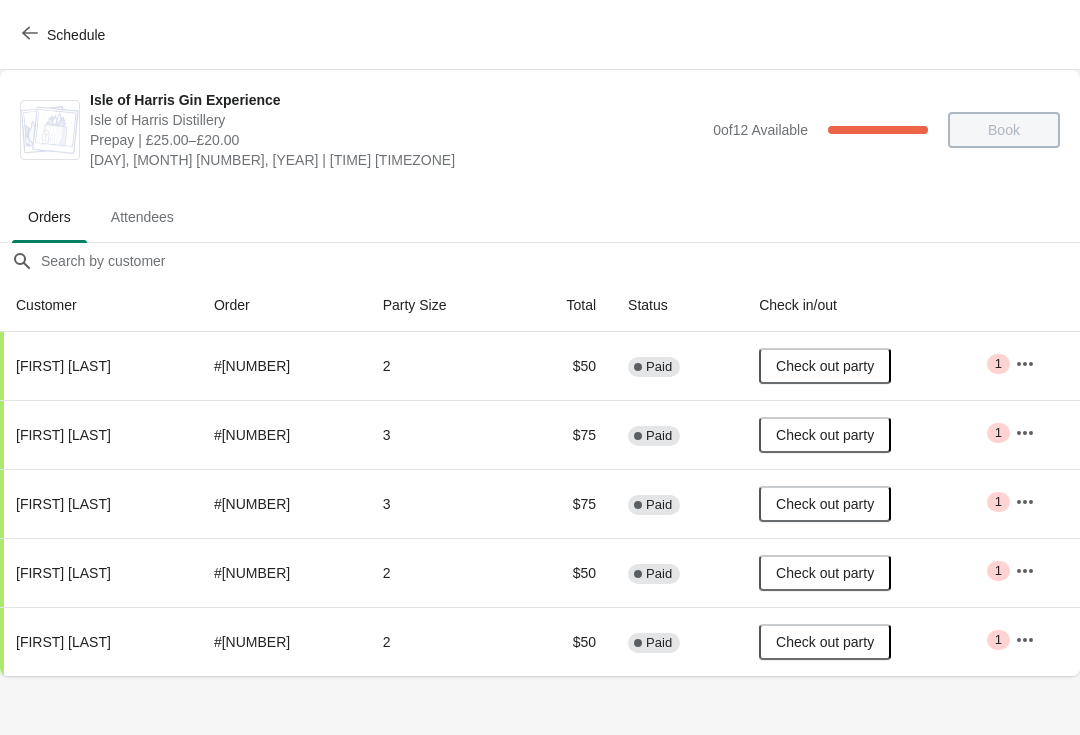 click 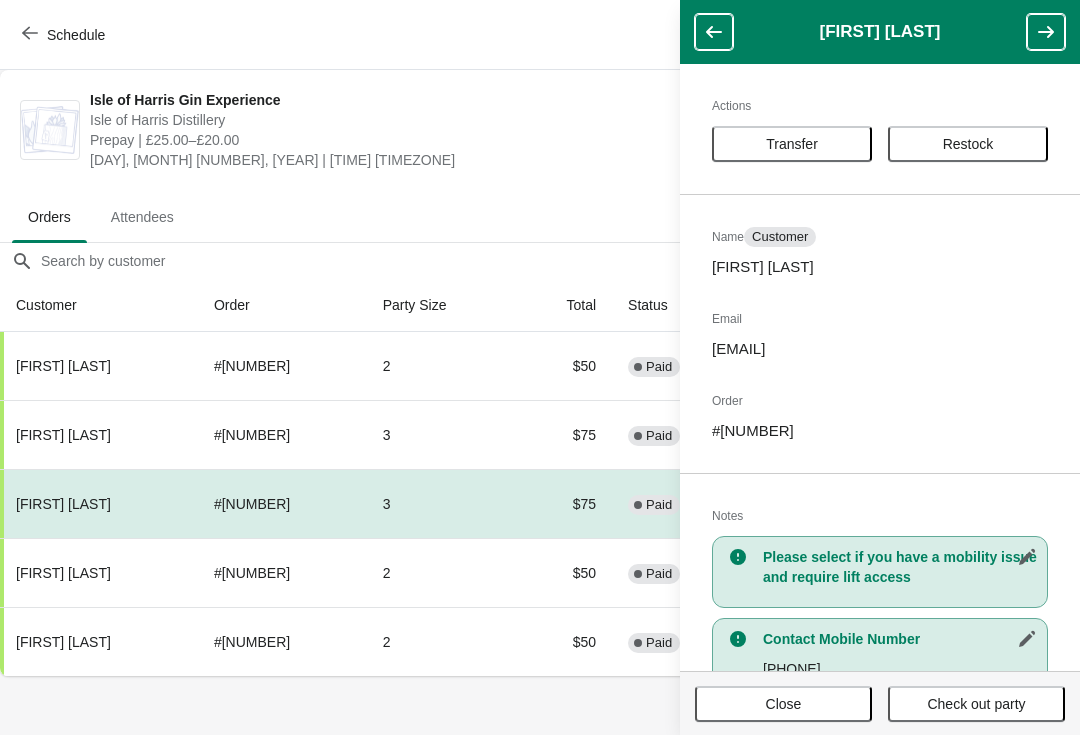 click on "Close" at bounding box center [783, 704] 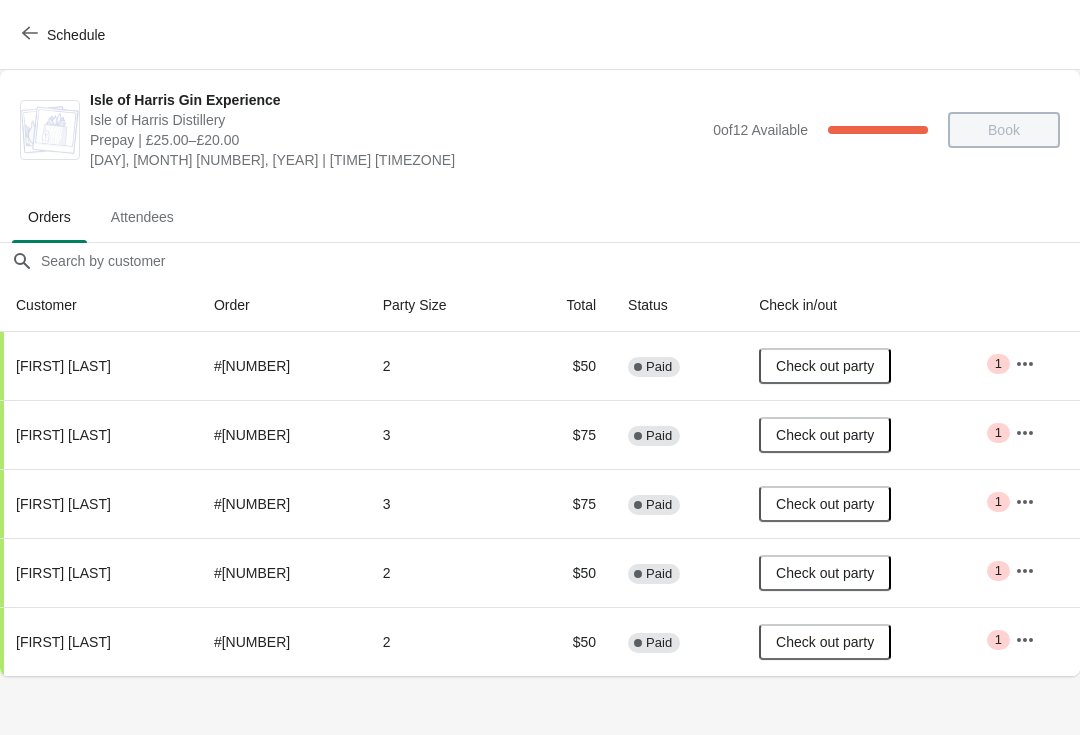 click 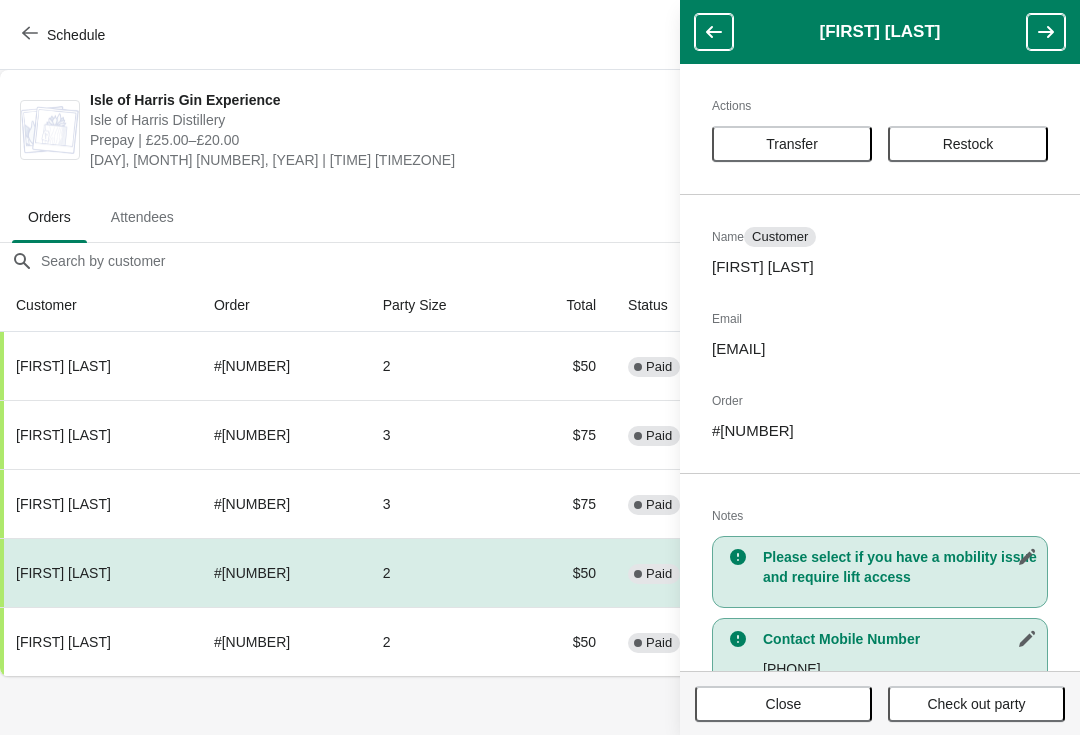 click on "Close" at bounding box center [784, 704] 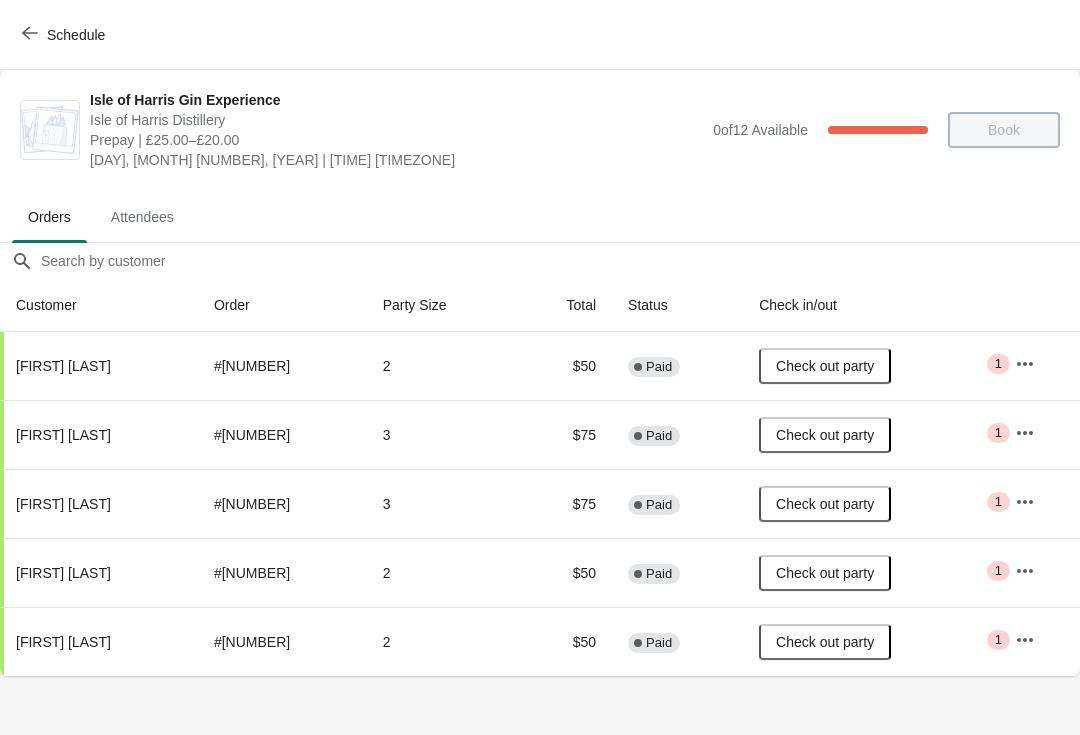 click at bounding box center (1025, 640) 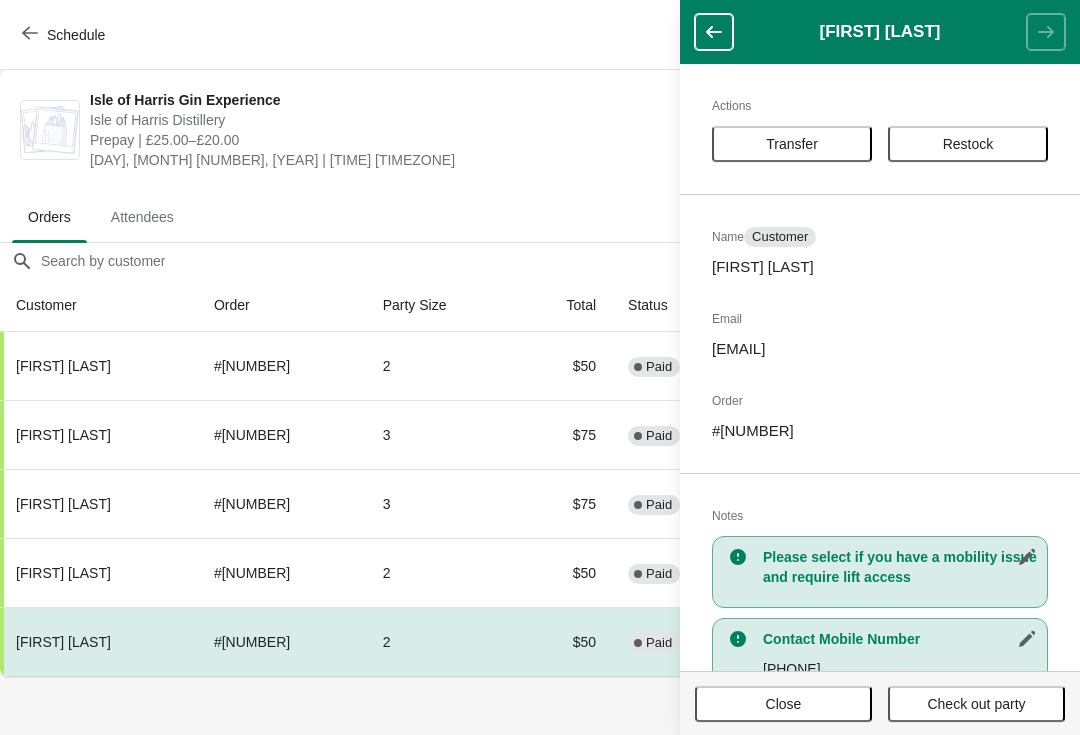 click on "Close" at bounding box center [783, 704] 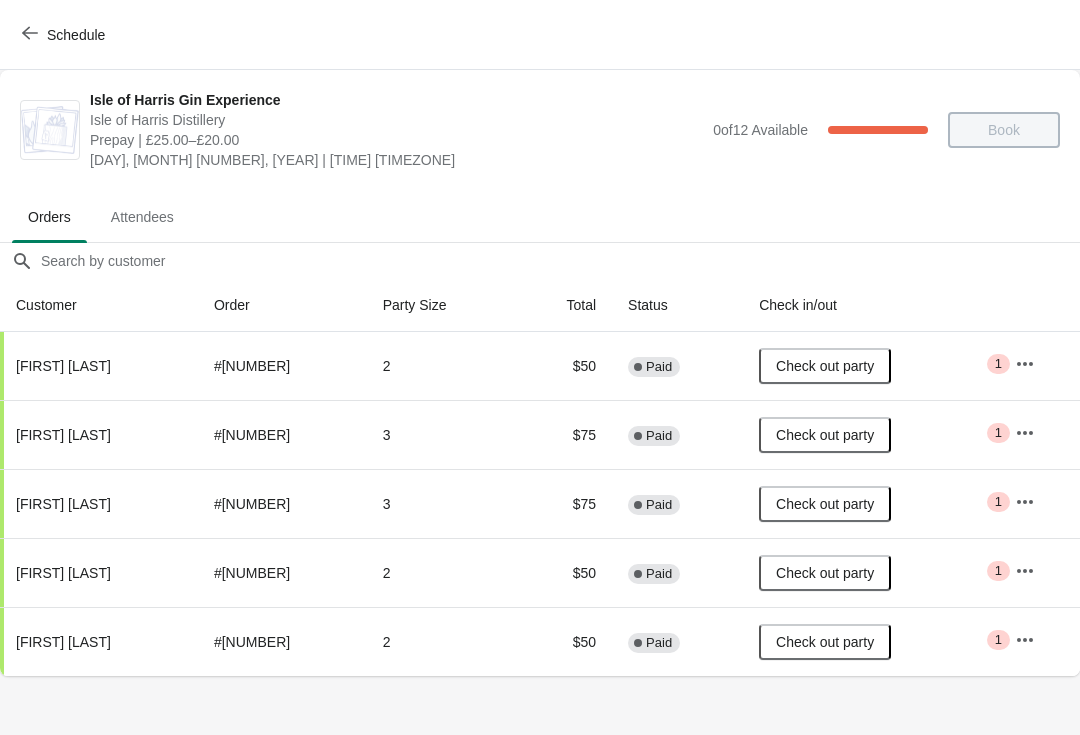 click 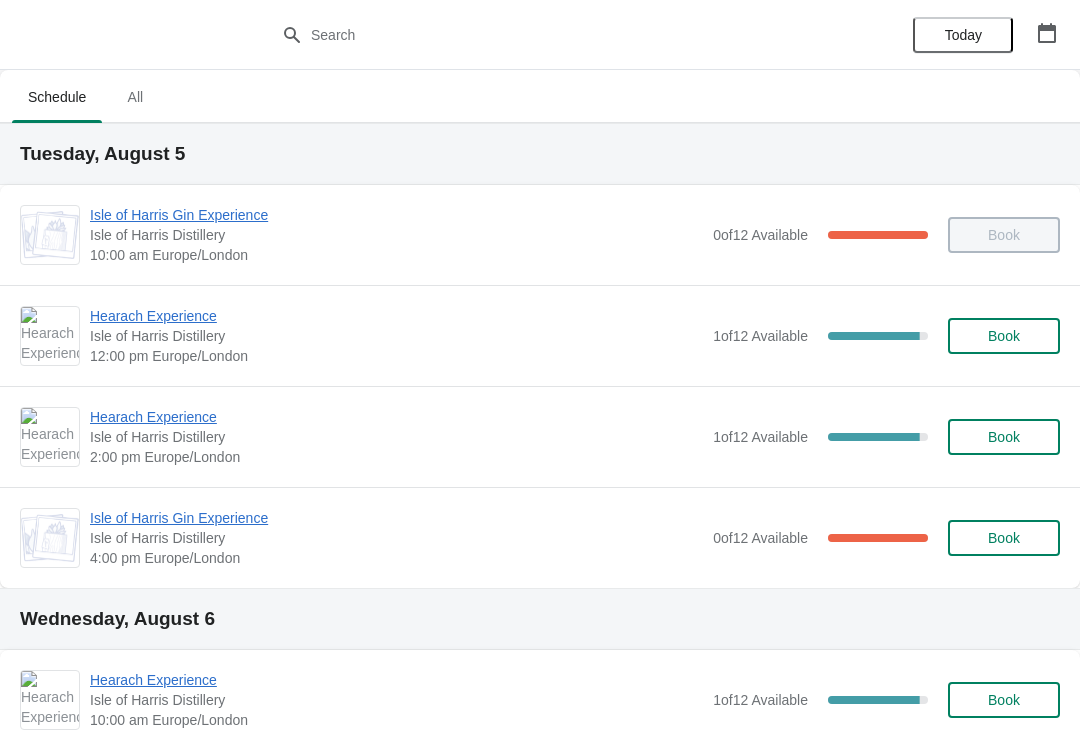 click on "Hearach Experience" at bounding box center (396, 316) 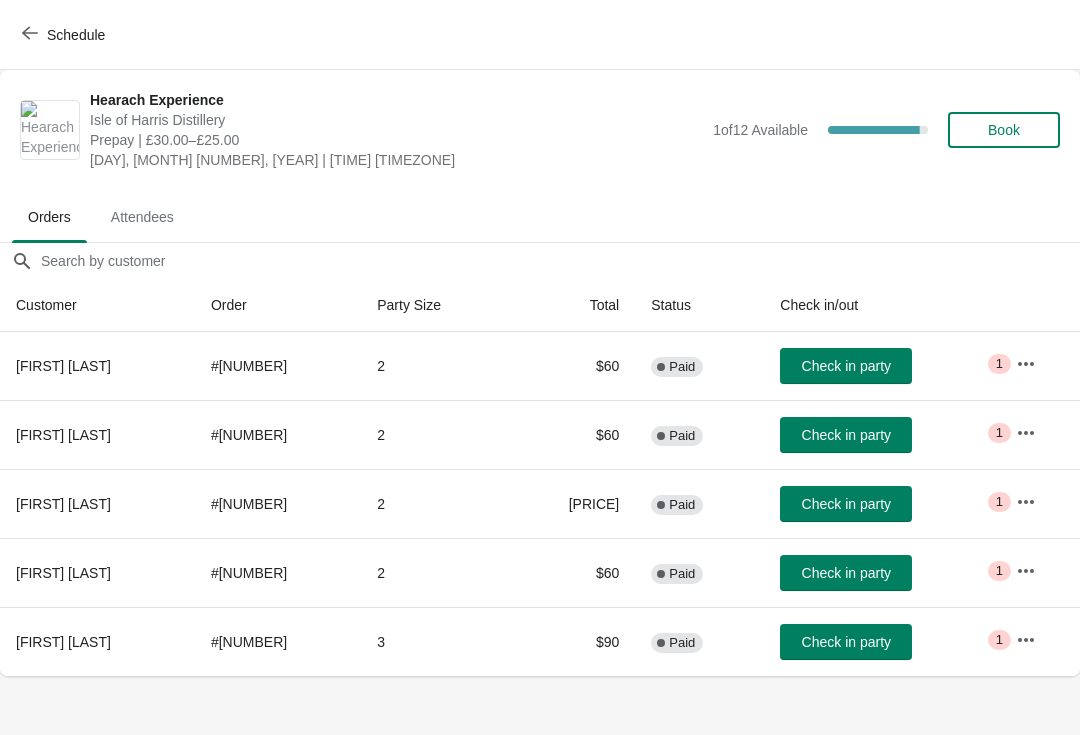 click 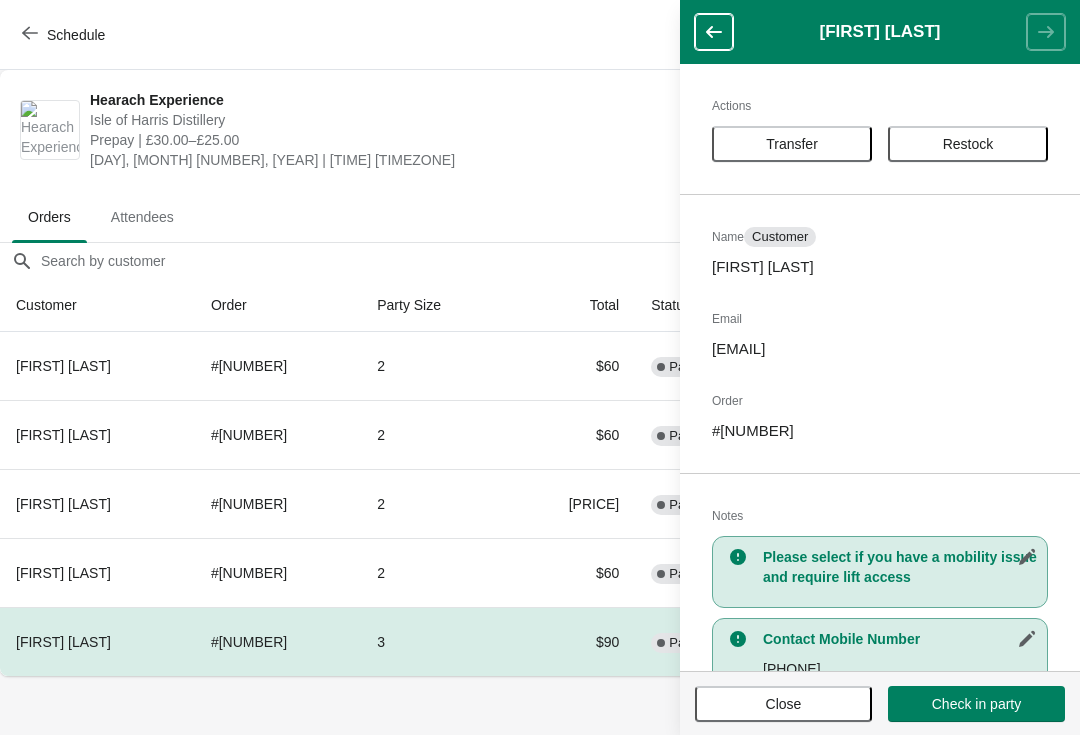 click on "Close" at bounding box center (783, 704) 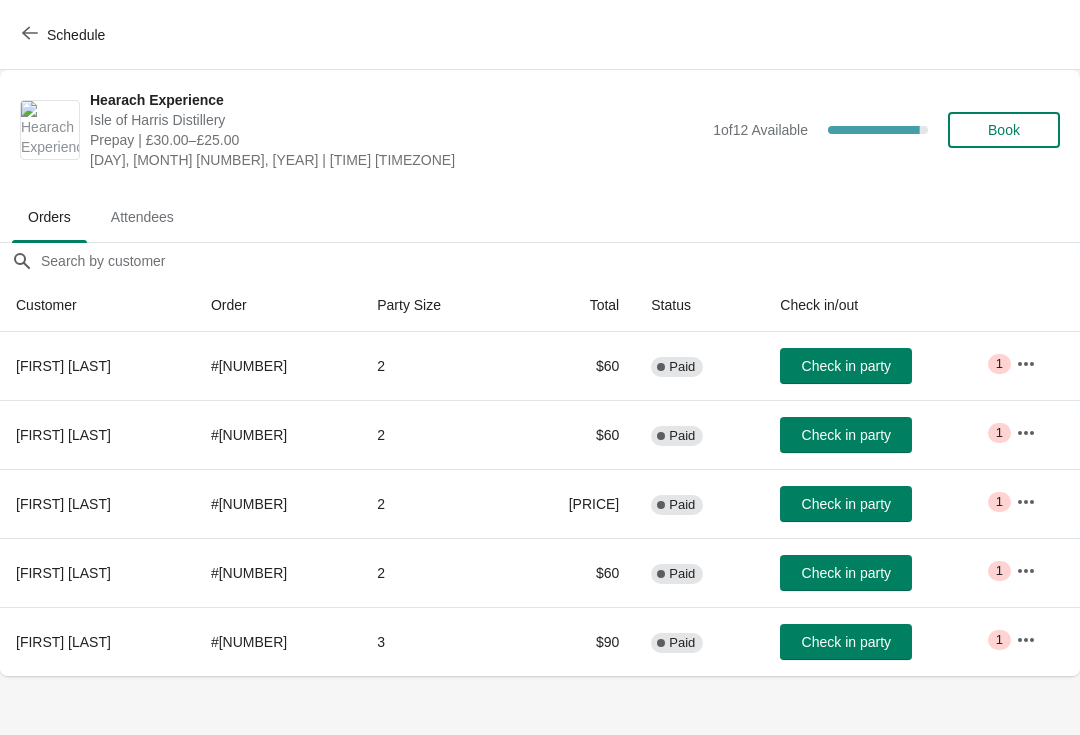 click 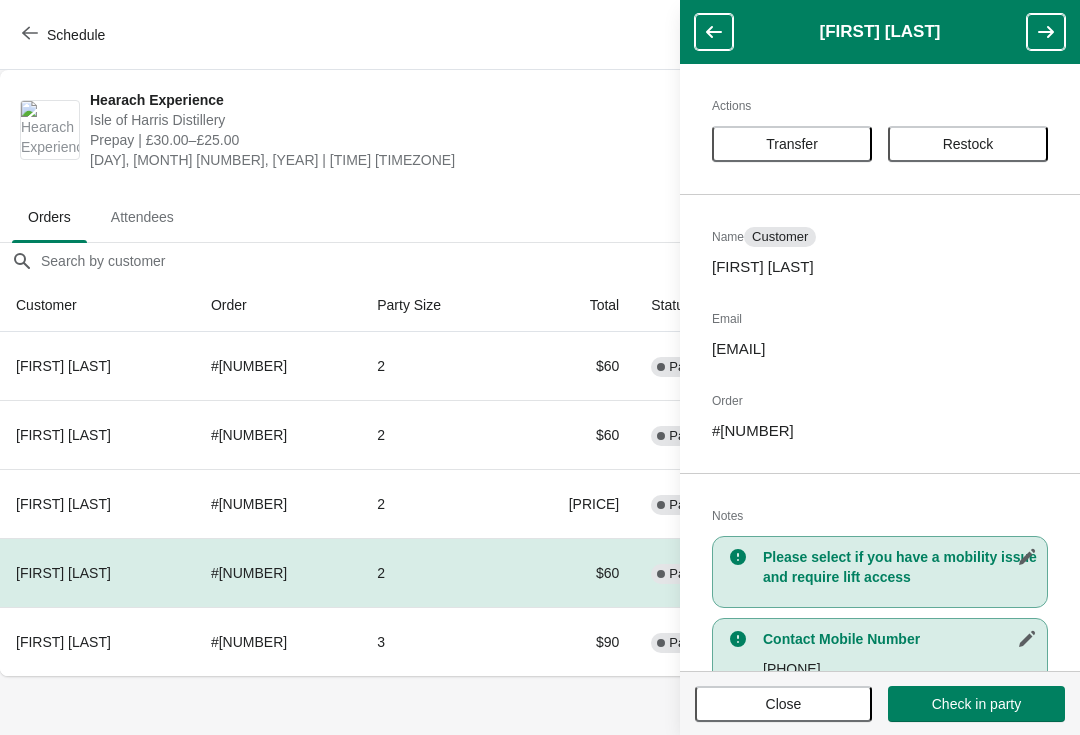 click on "Close" at bounding box center [783, 704] 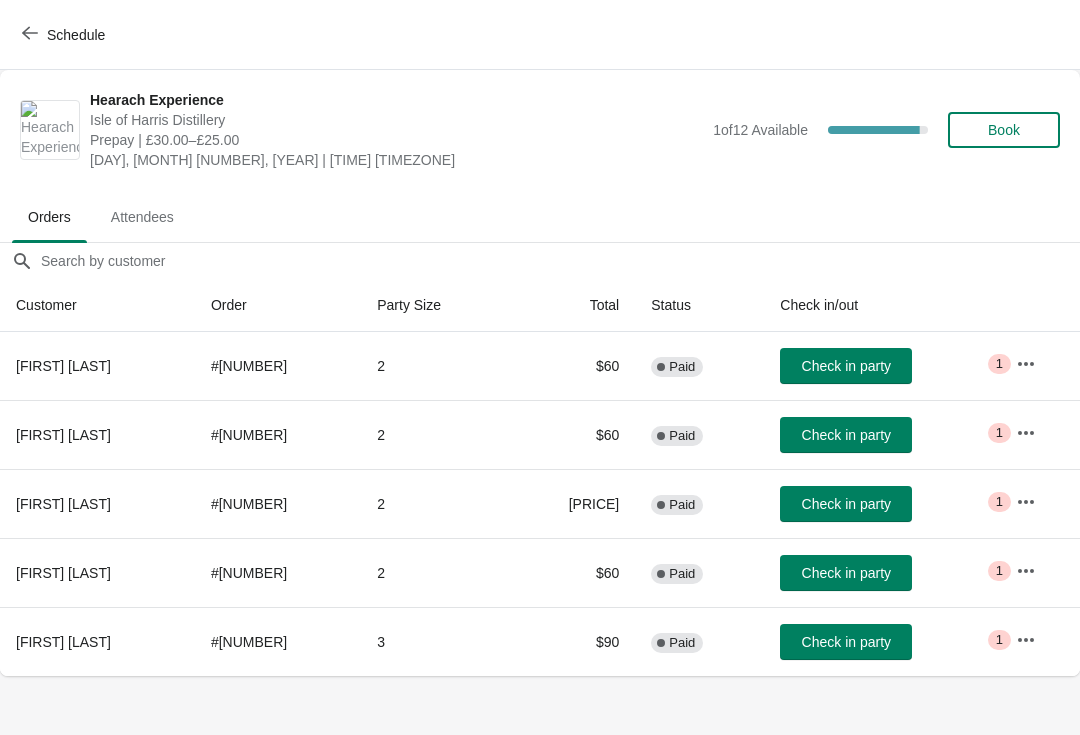 click at bounding box center (1026, 502) 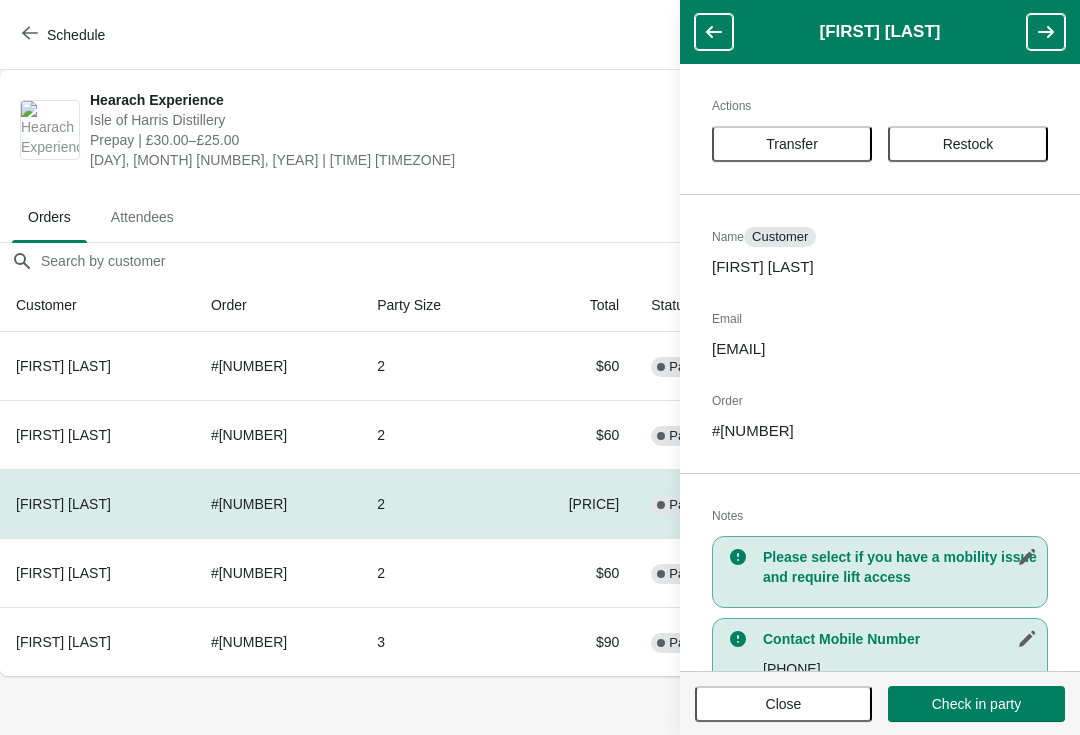 click on "Close" at bounding box center (784, 704) 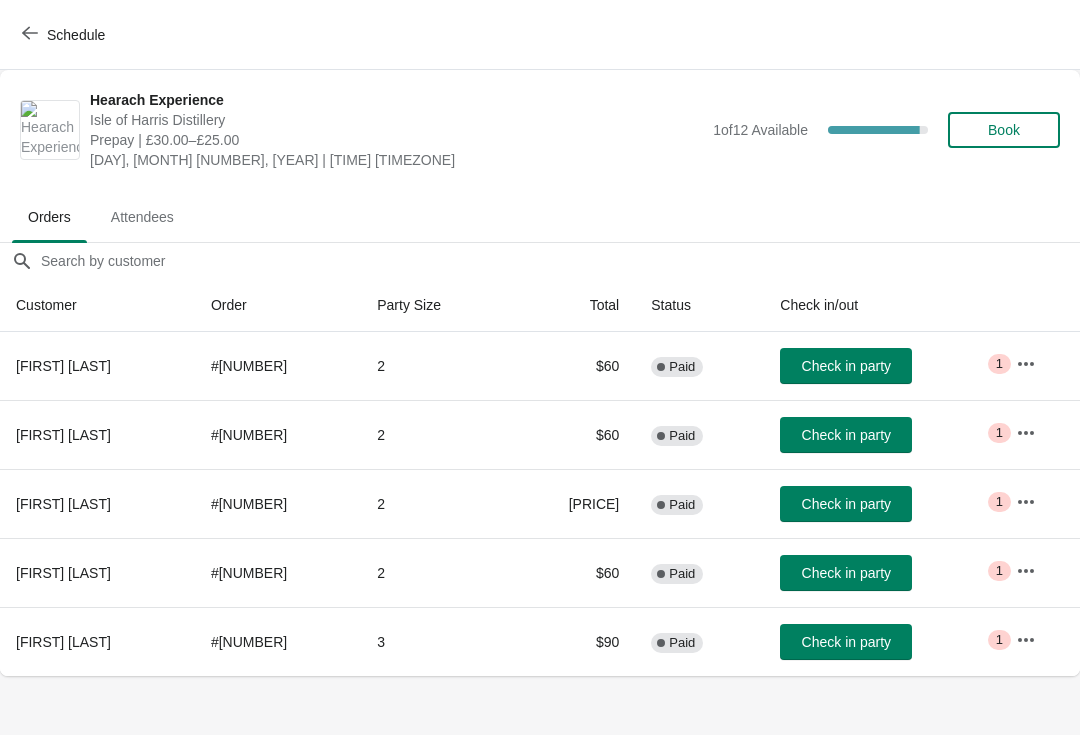 click 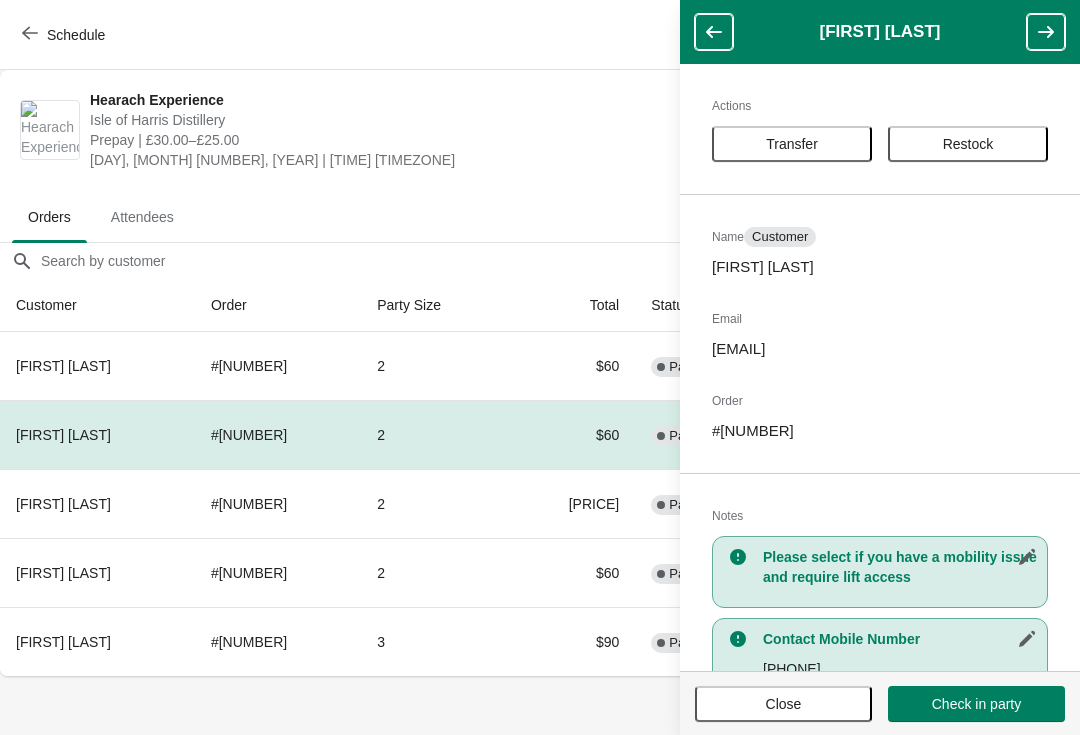 click on "Close" at bounding box center [783, 704] 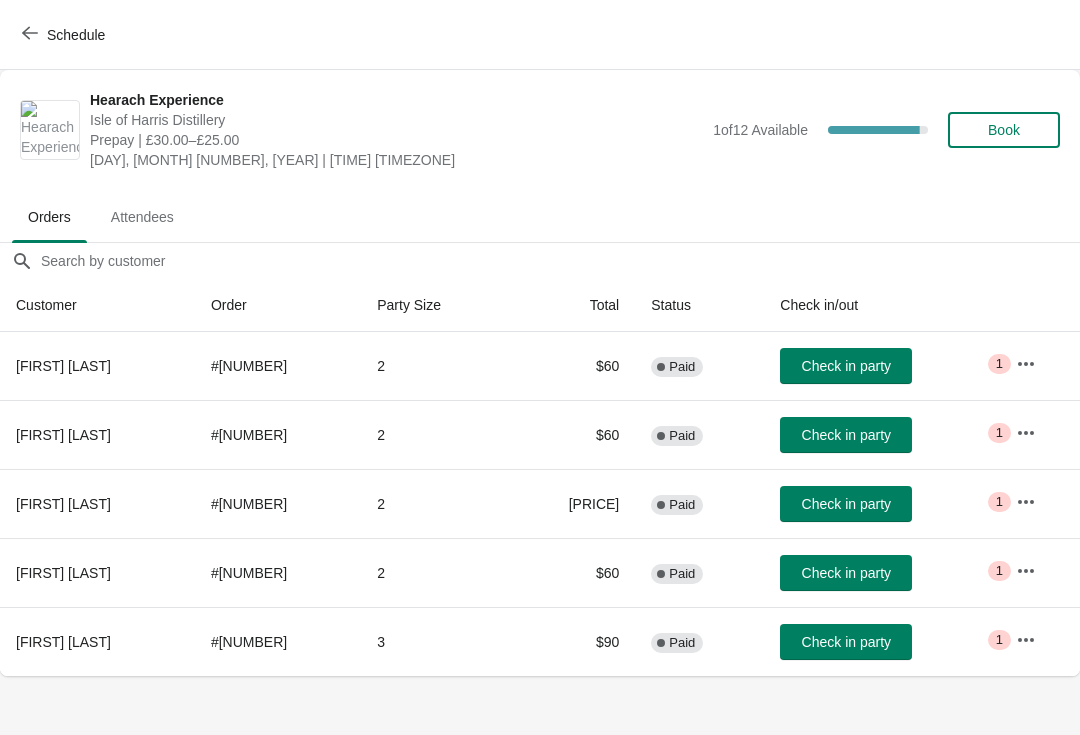 click at bounding box center [1026, 364] 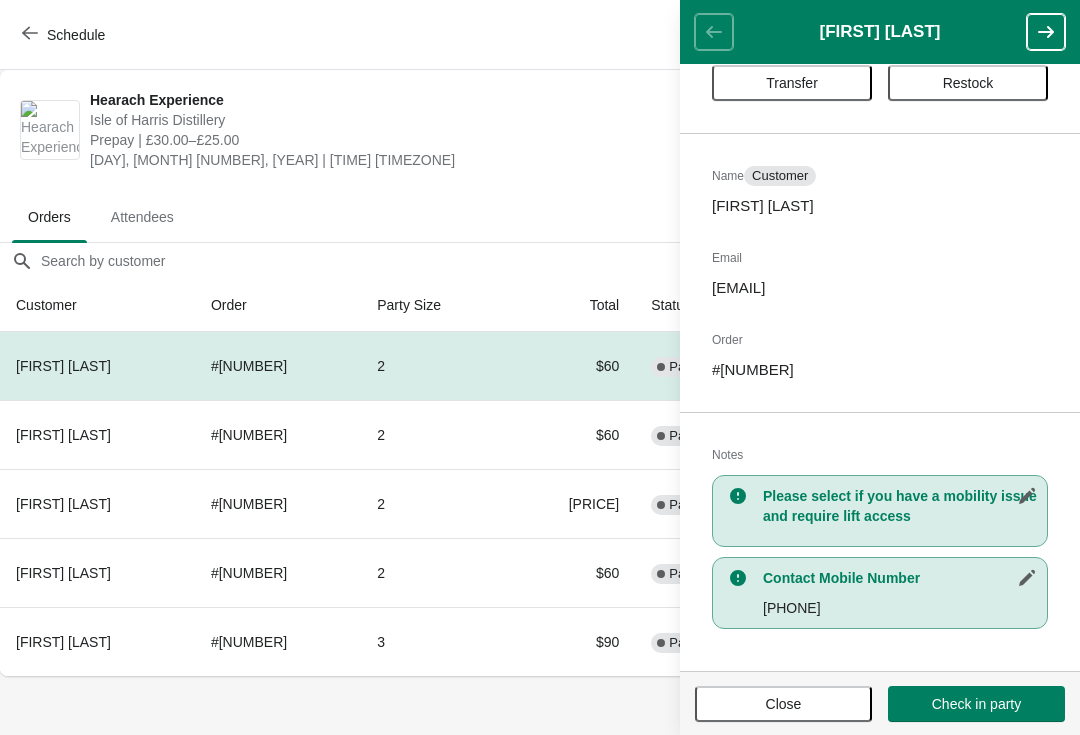 scroll, scrollTop: 61, scrollLeft: 0, axis: vertical 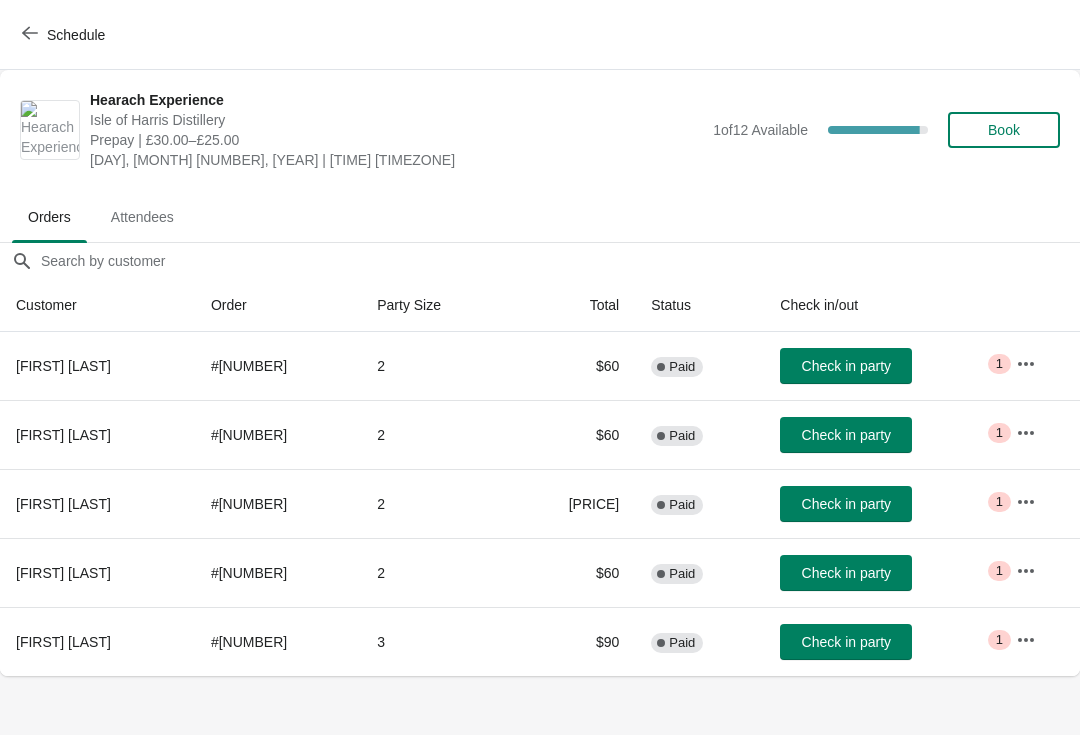 click 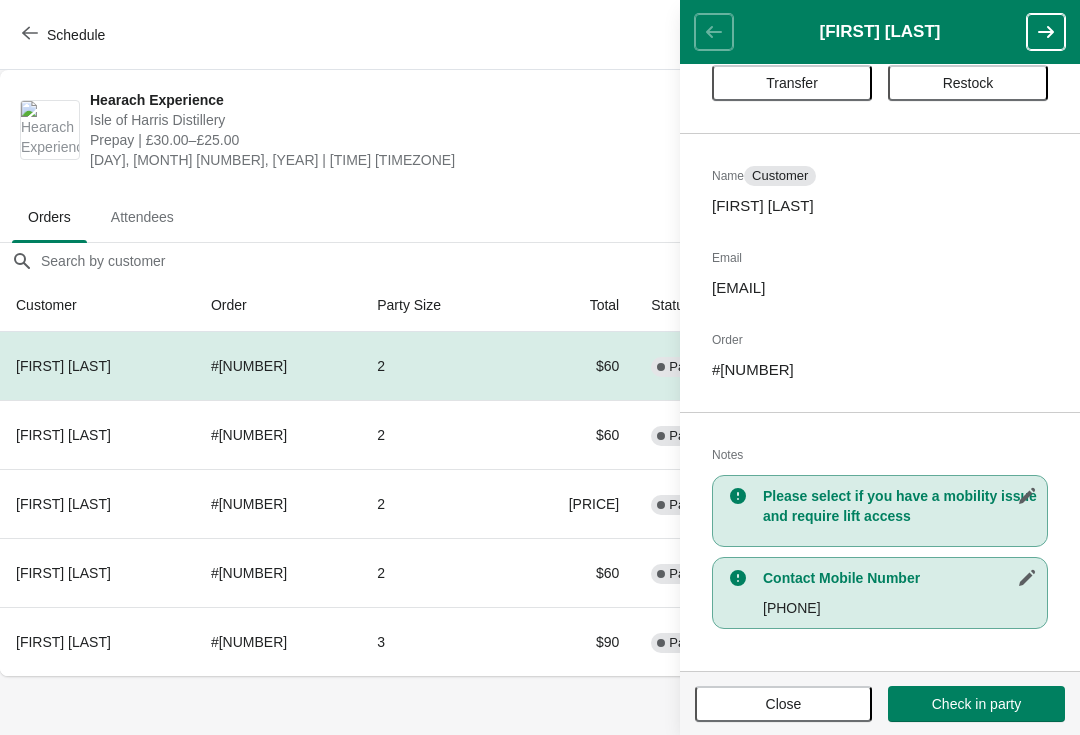 click on "Close" at bounding box center (783, 704) 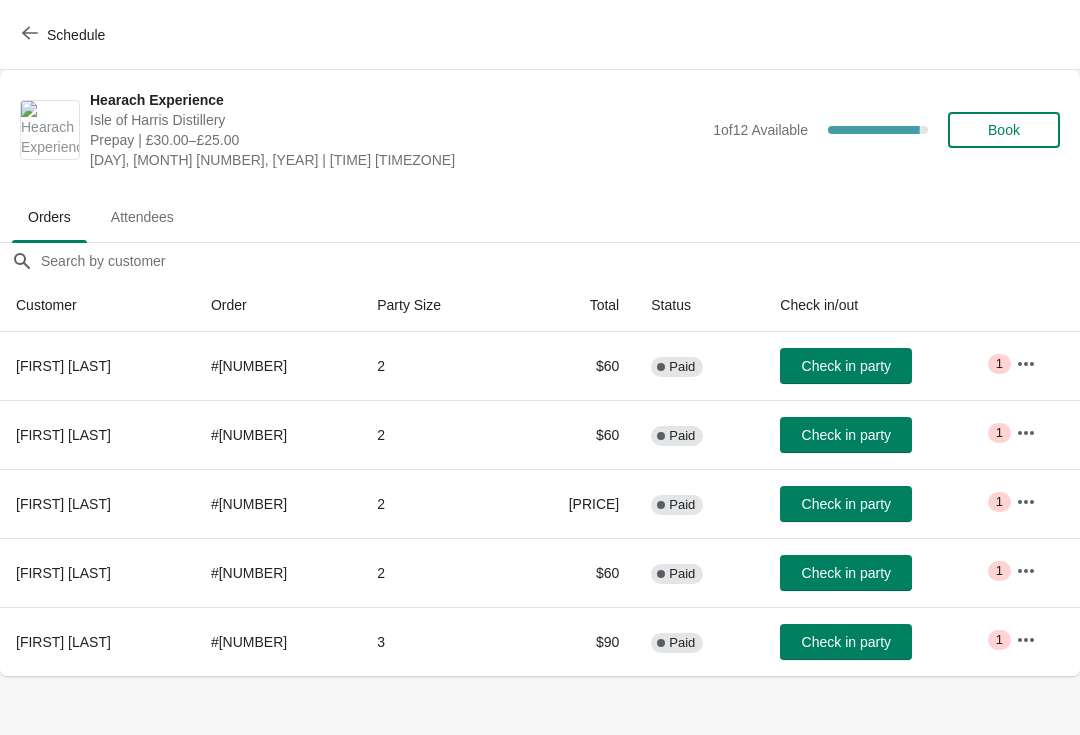 click at bounding box center [1026, 433] 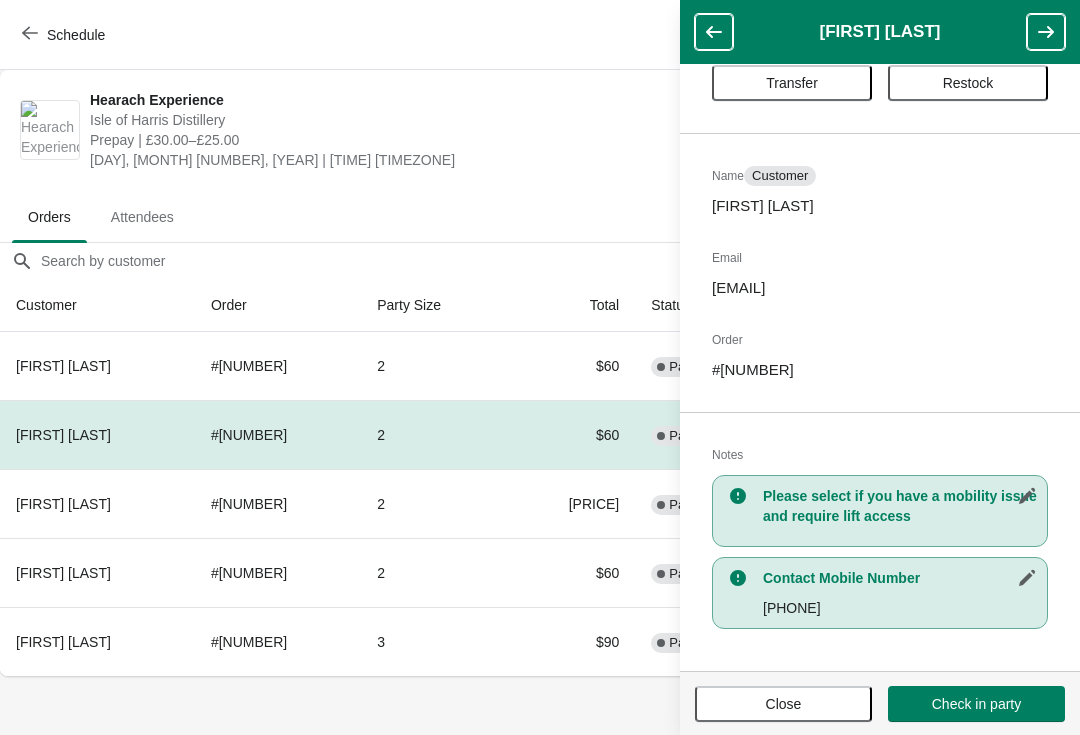 scroll, scrollTop: 61, scrollLeft: 0, axis: vertical 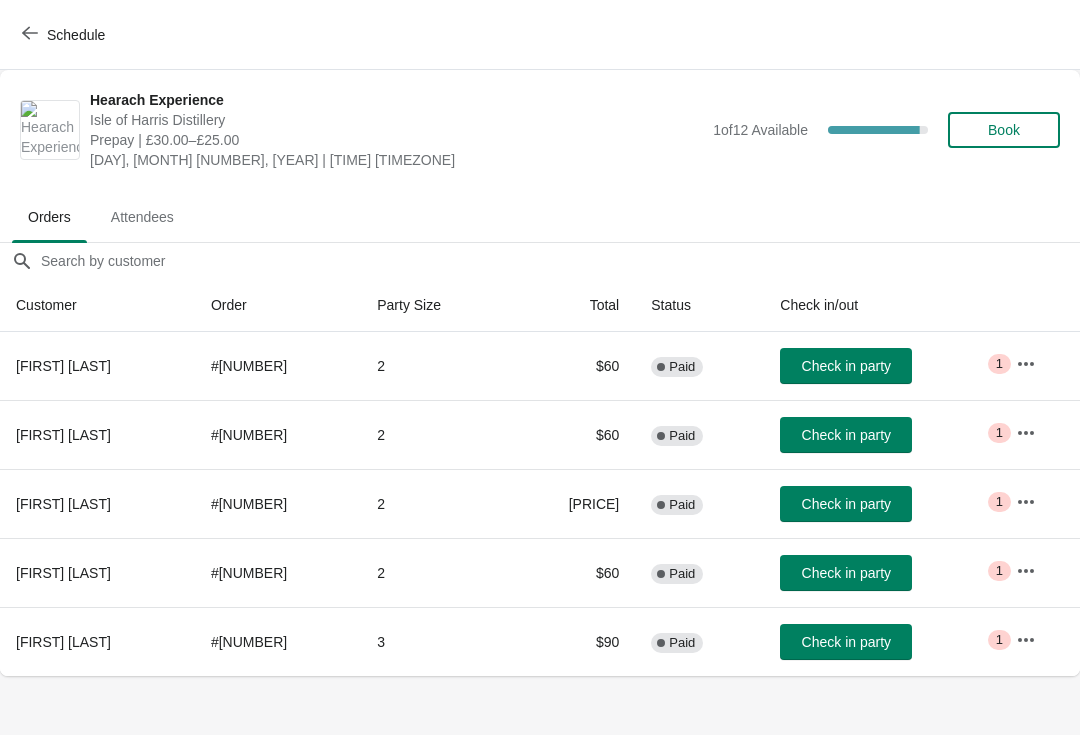 click 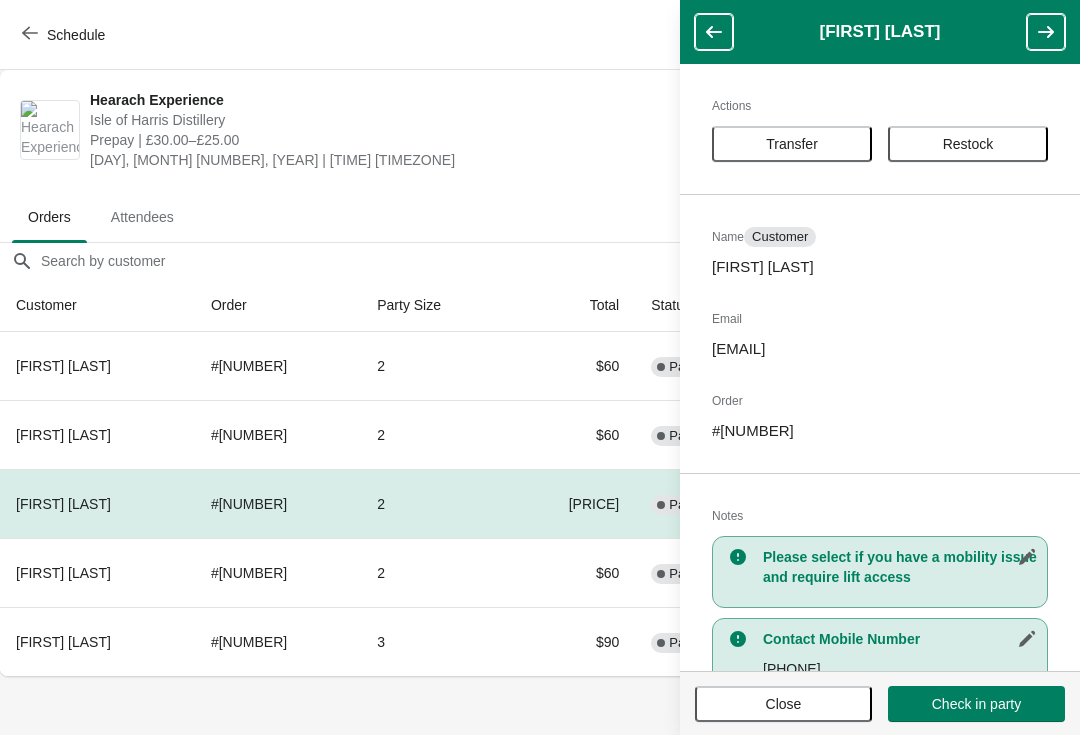 click on "Close" at bounding box center (783, 704) 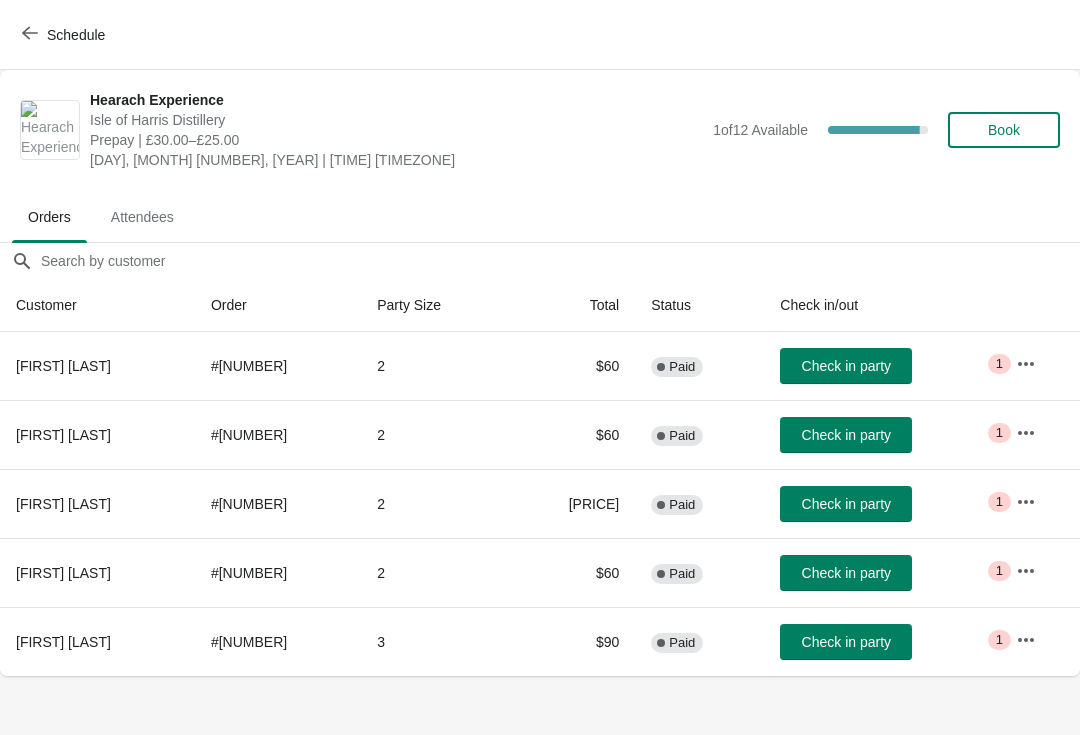 click 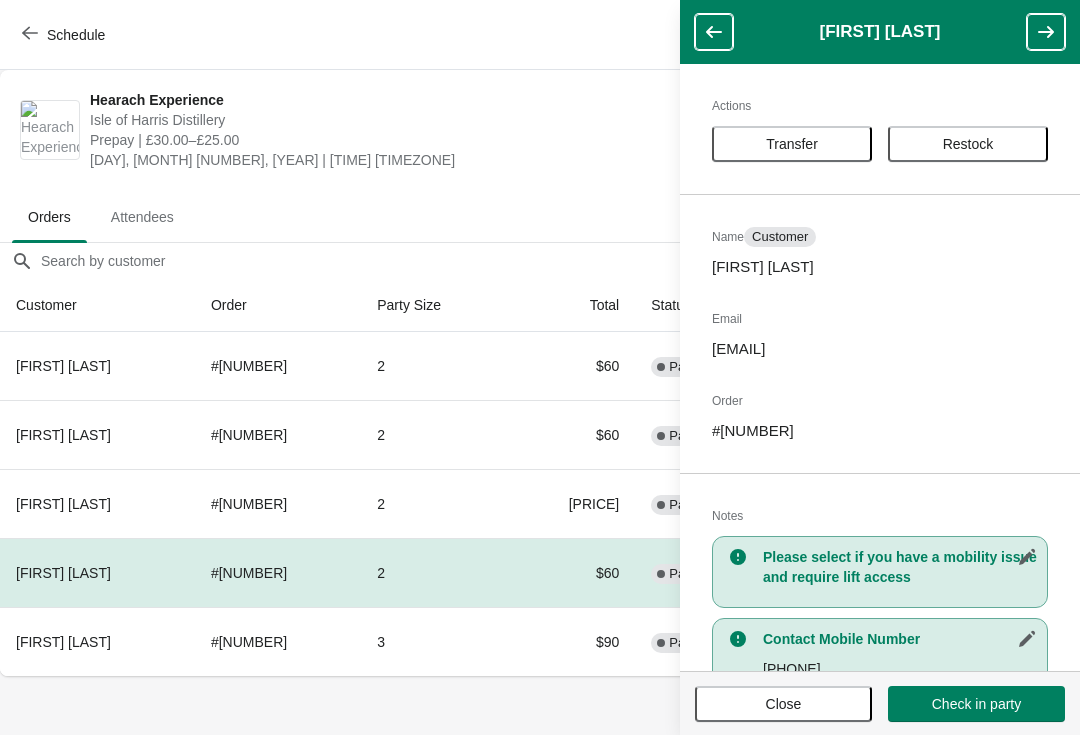 click on "Close" at bounding box center [783, 704] 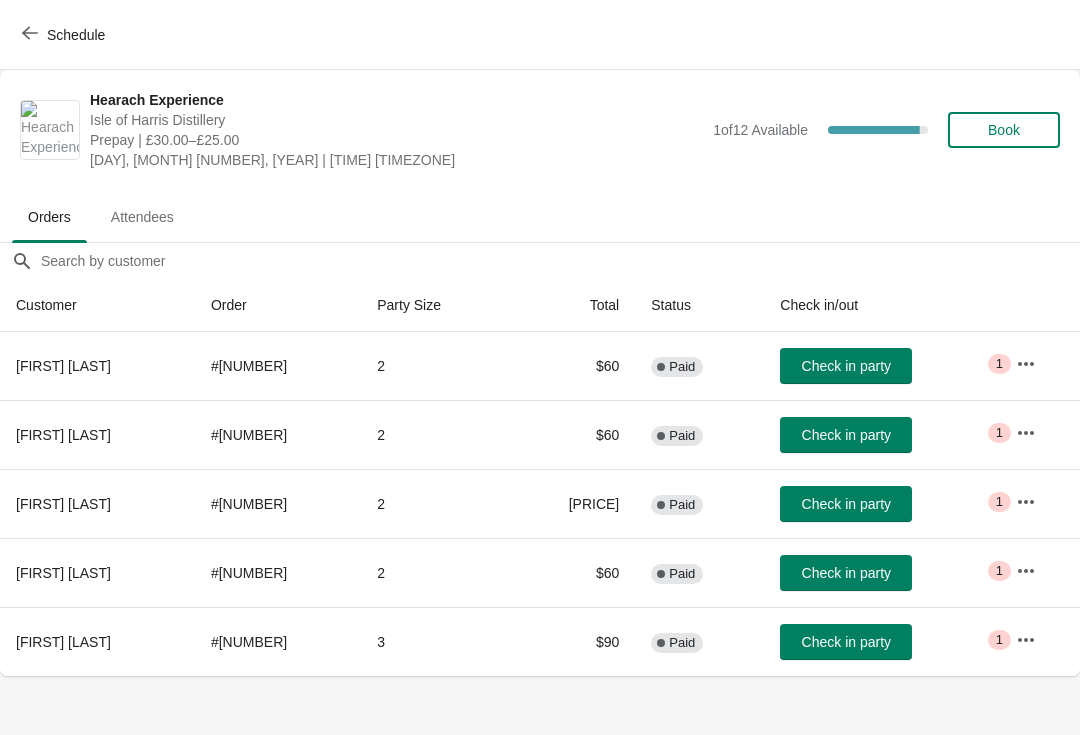 click 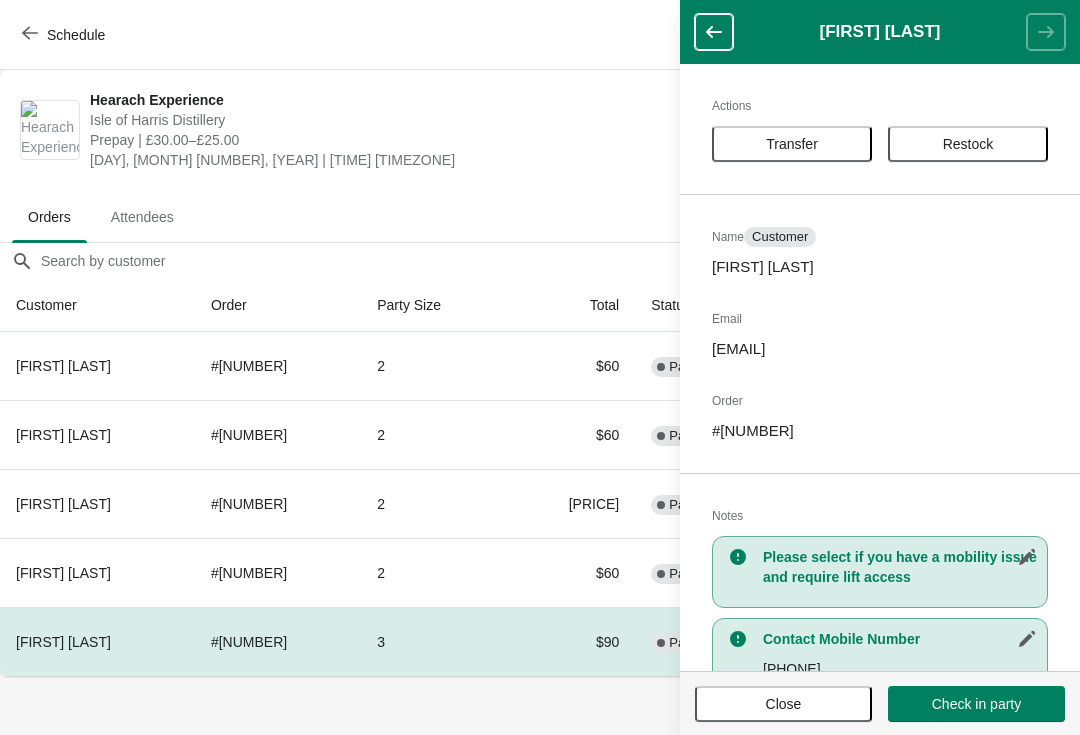 click on "Close" at bounding box center [783, 704] 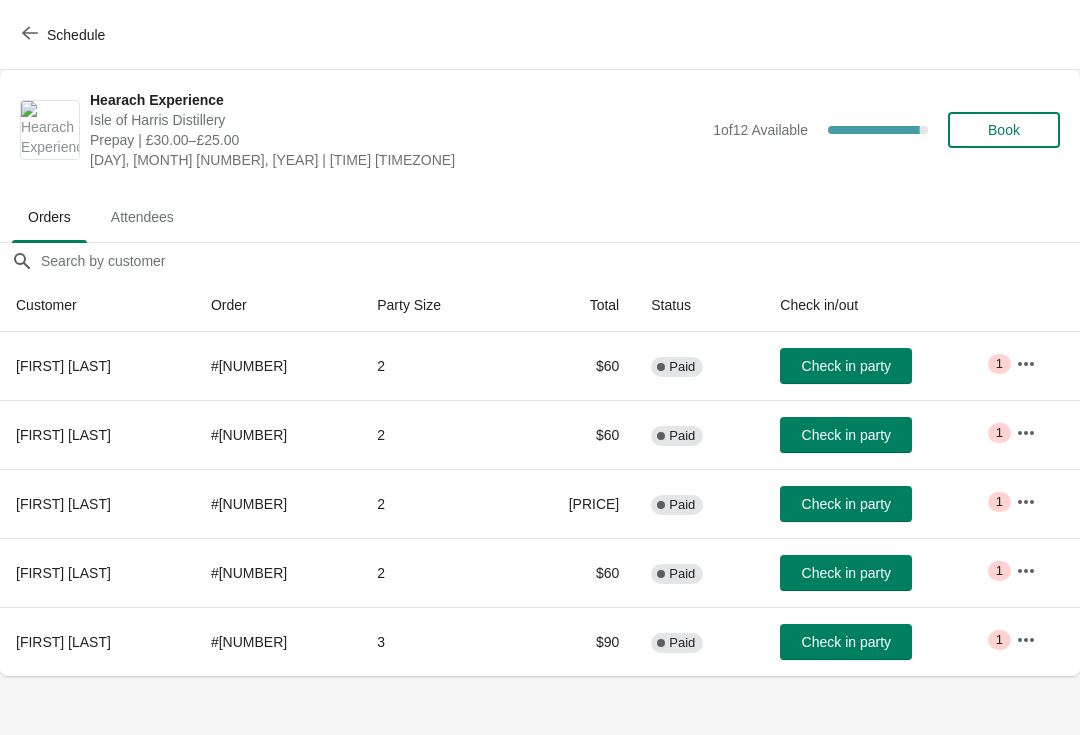 click 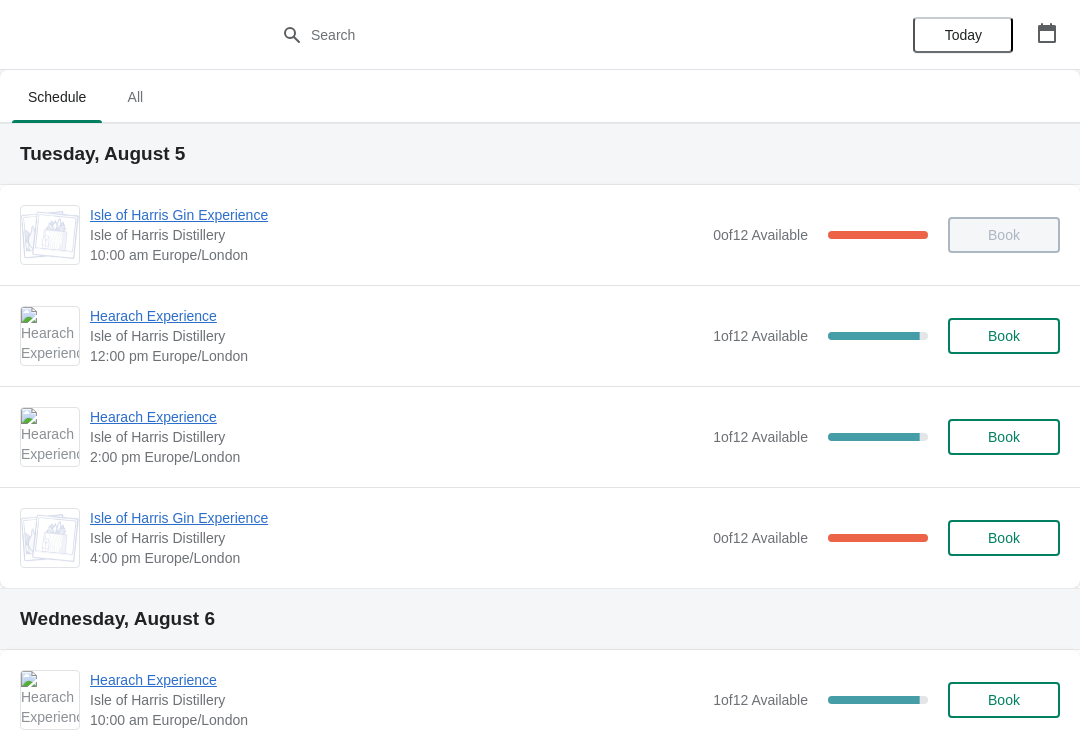 click on "Hearach Experience" at bounding box center (396, 417) 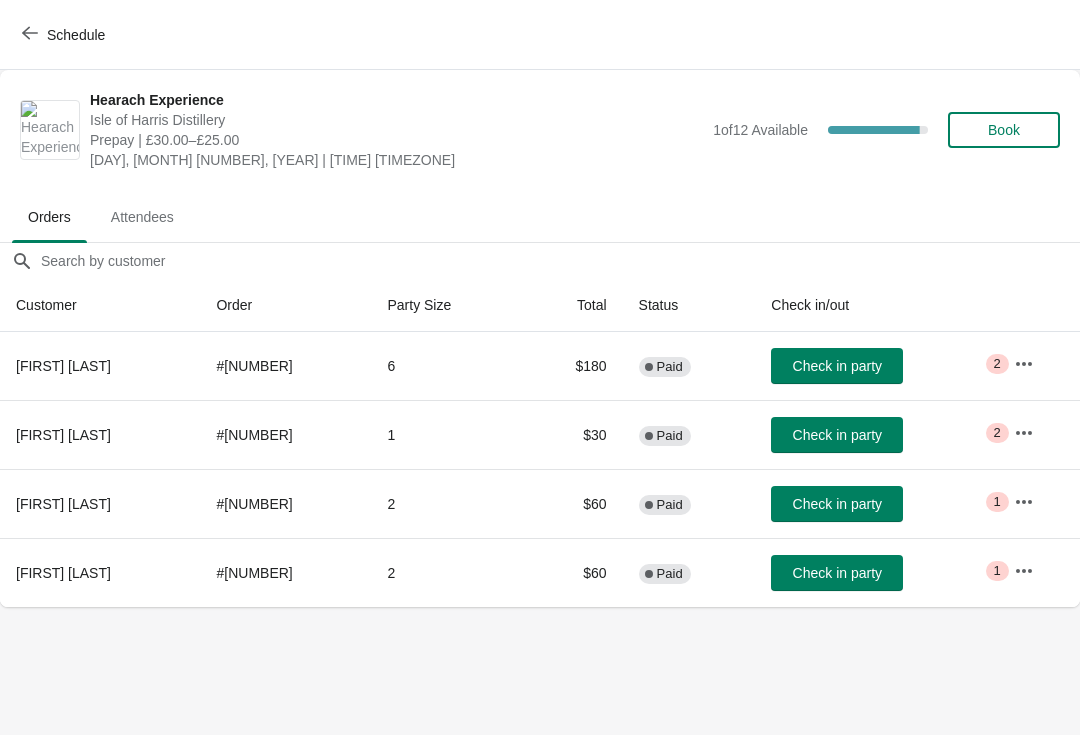 click 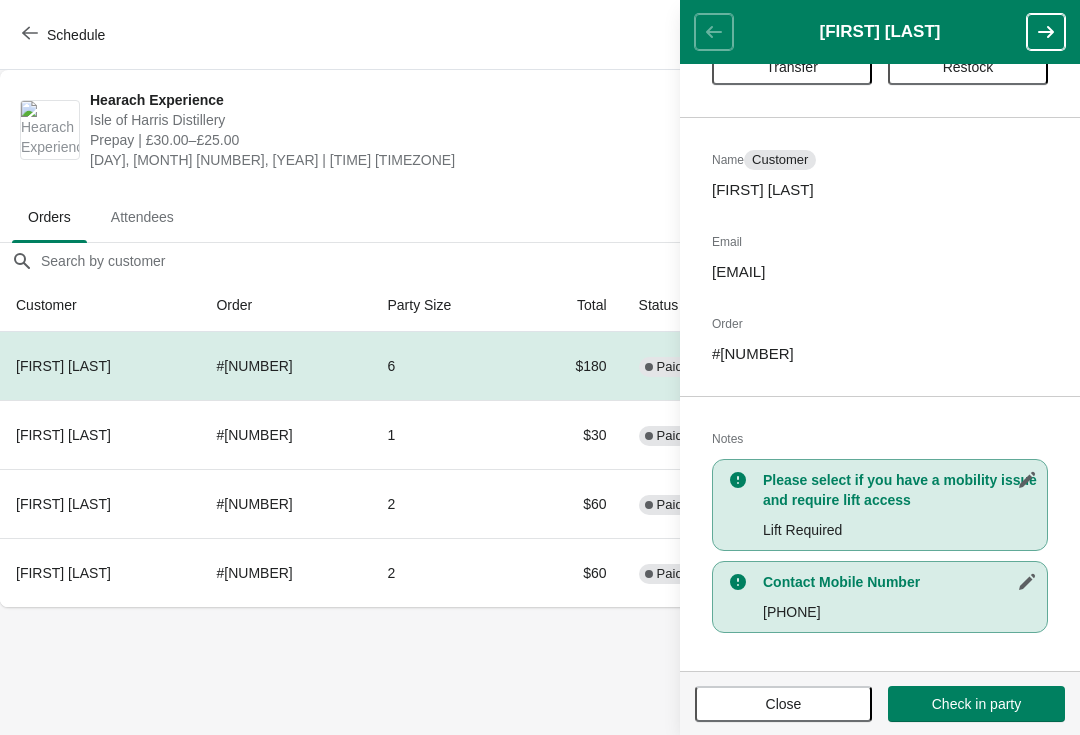 scroll, scrollTop: 75, scrollLeft: 0, axis: vertical 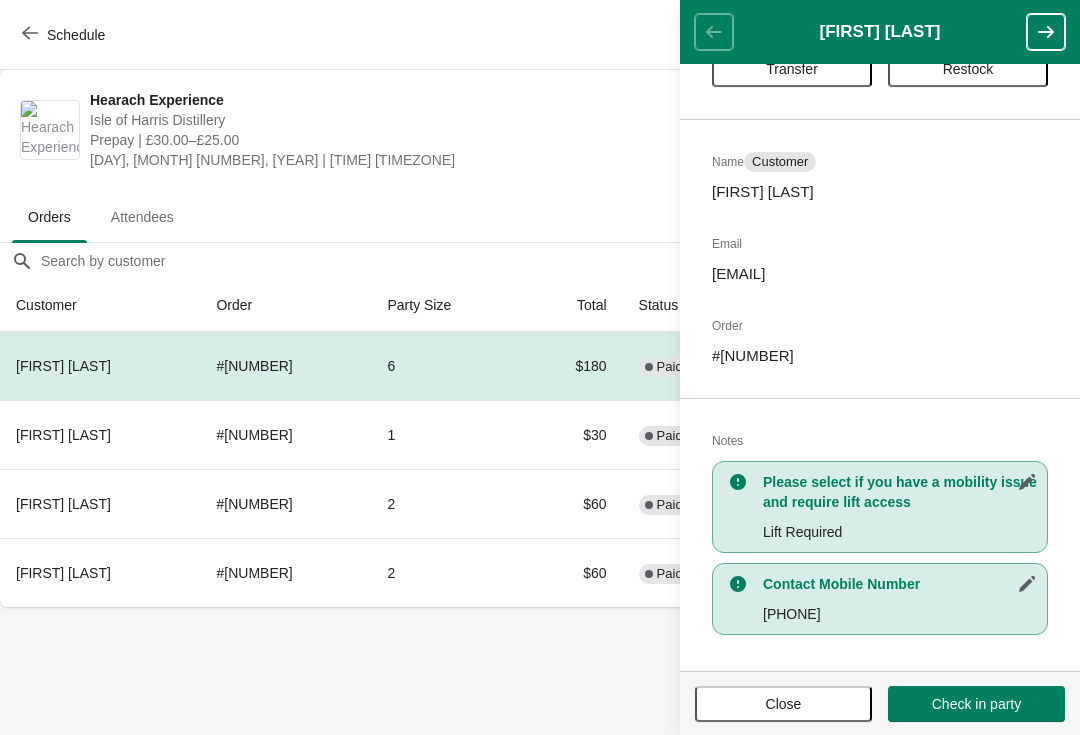 click on "Close" at bounding box center (783, 704) 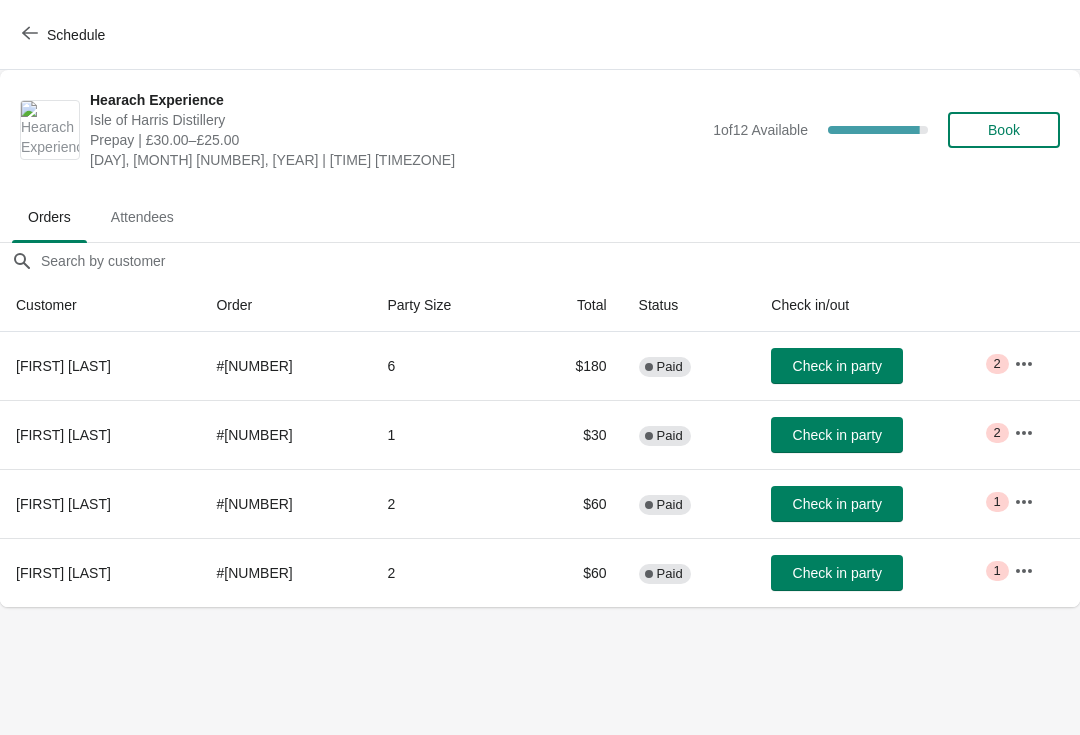 click 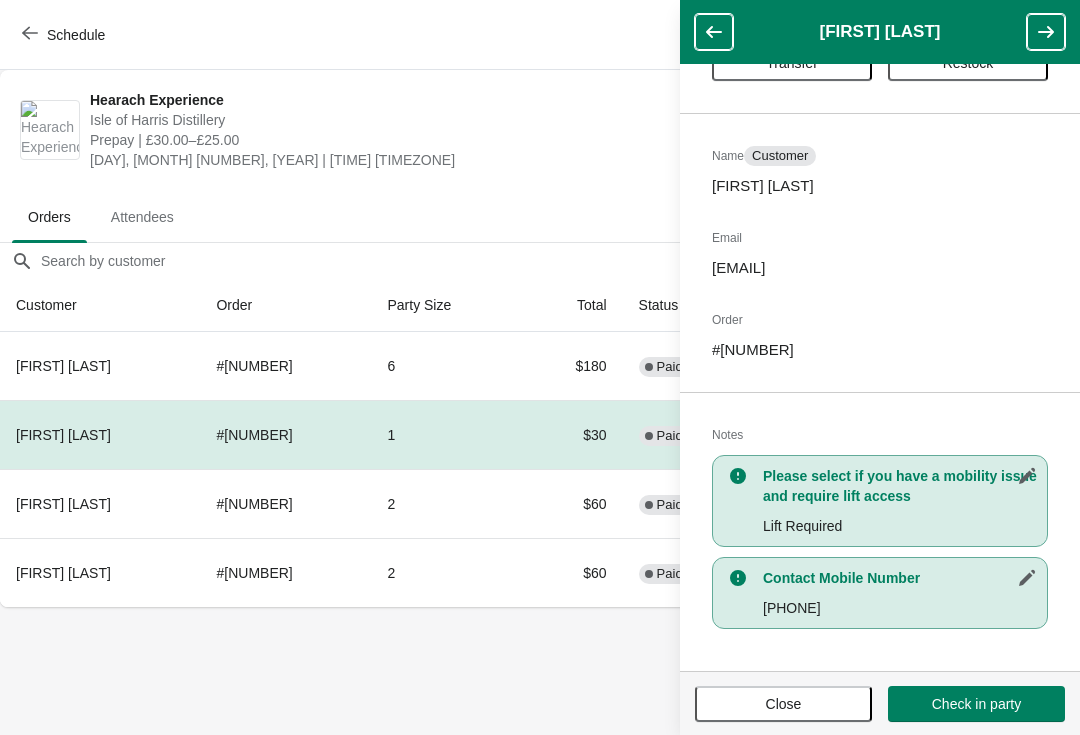 scroll, scrollTop: 81, scrollLeft: 0, axis: vertical 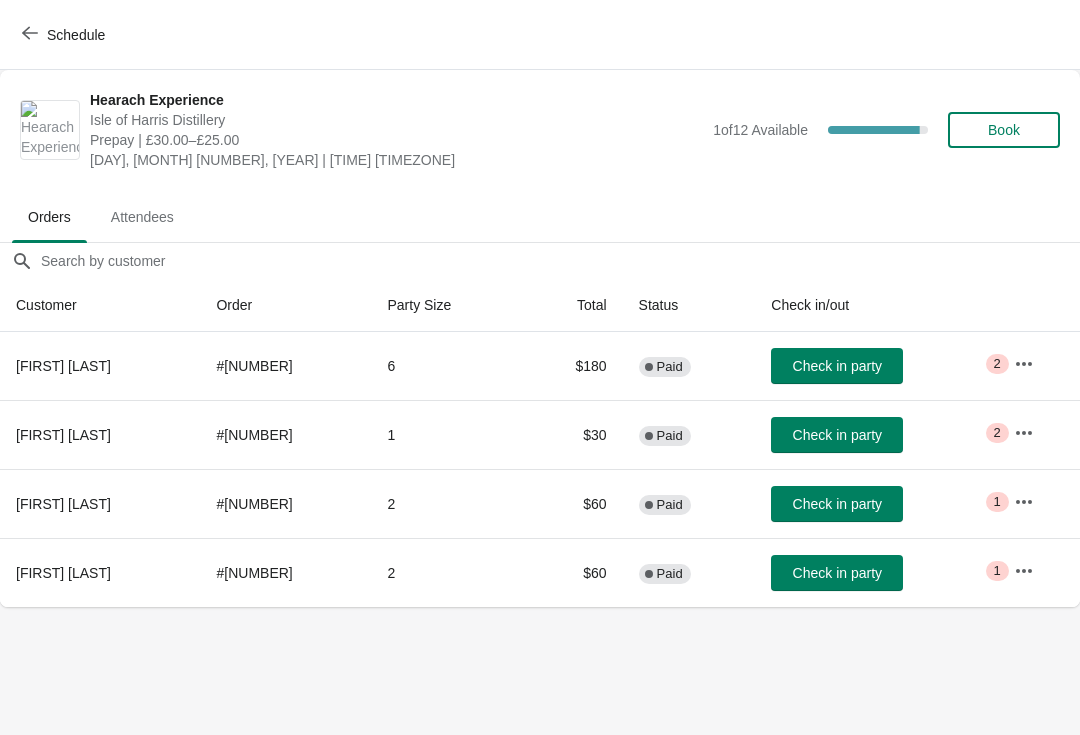 click 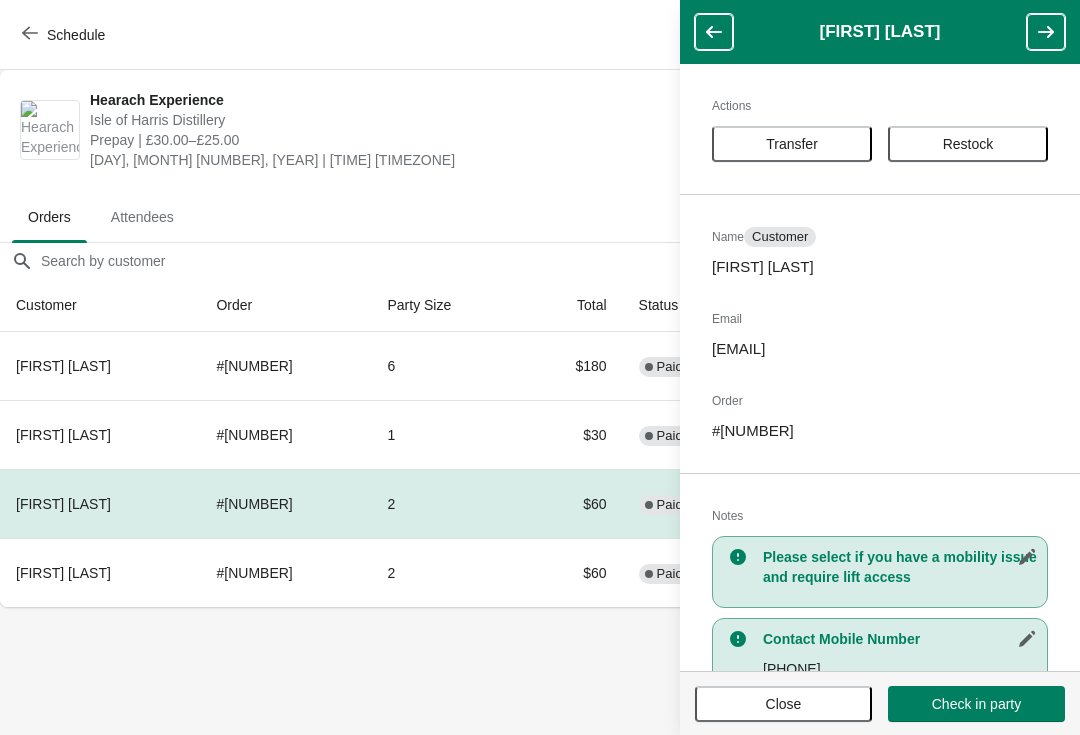 click on "Close" at bounding box center [783, 704] 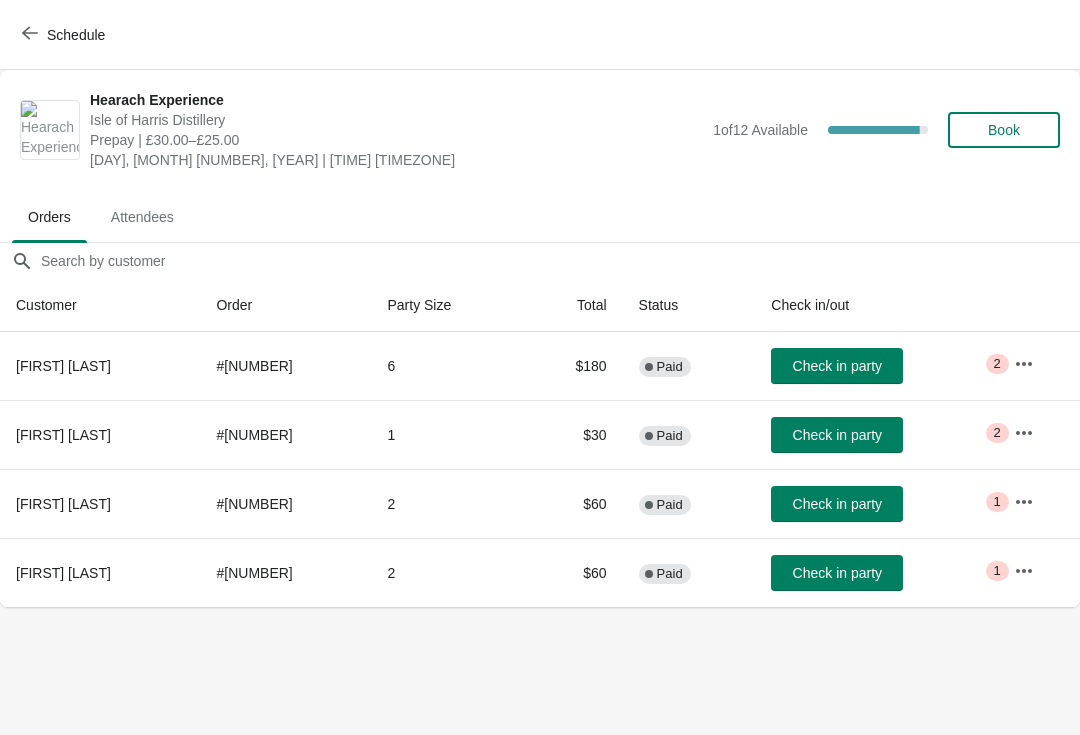 click at bounding box center (1024, 571) 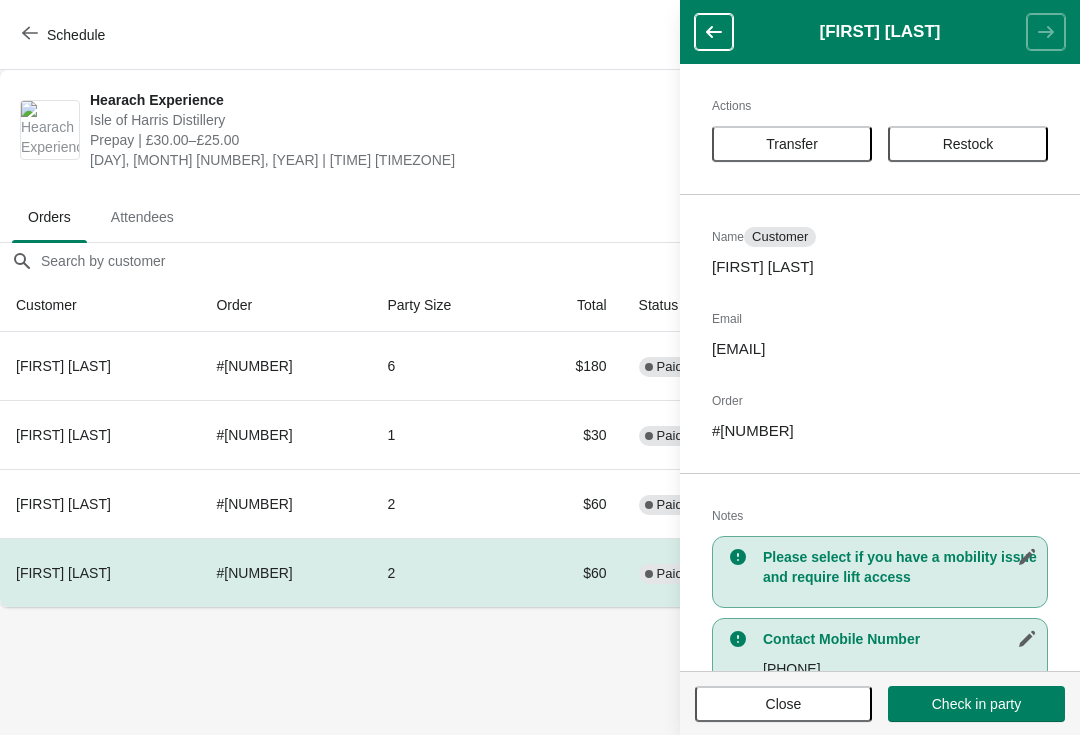 click on "Close" at bounding box center [783, 704] 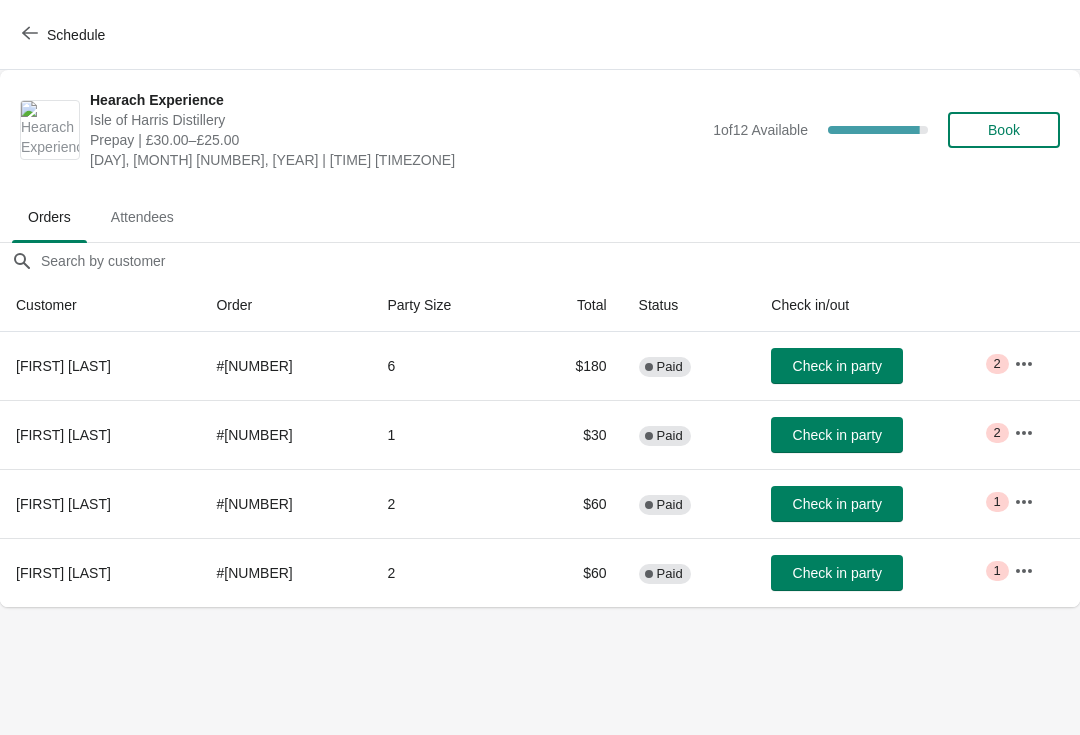 click on "Schedule" at bounding box center (65, 35) 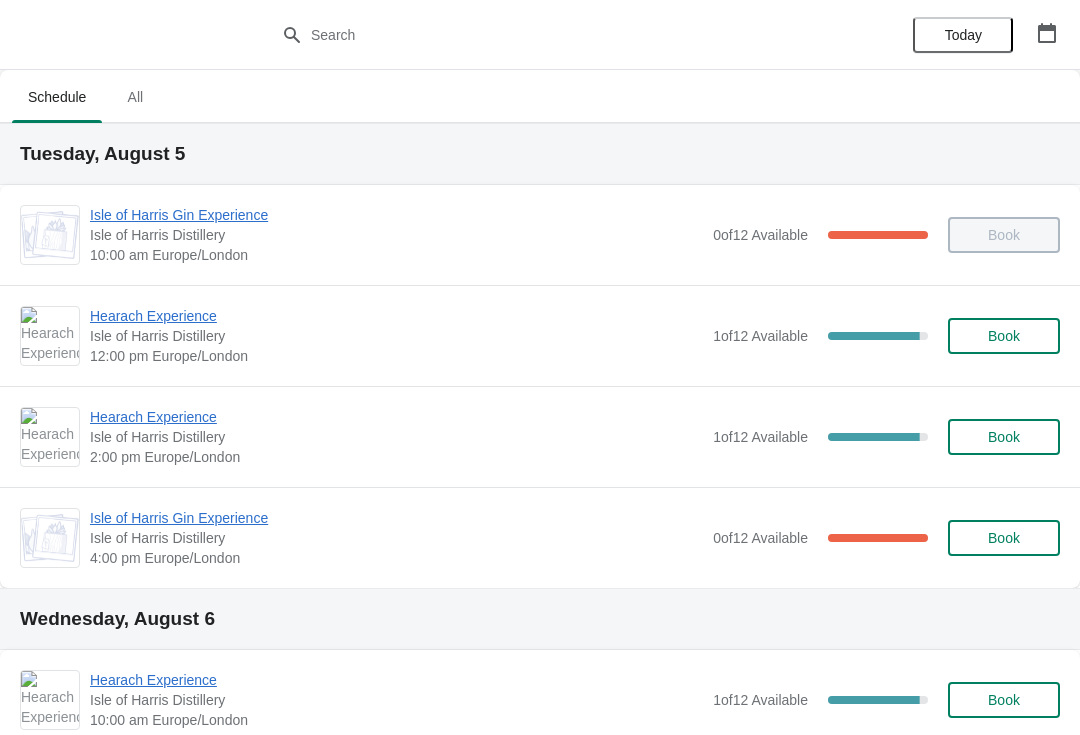 click on "Hearach Experience" at bounding box center (396, 316) 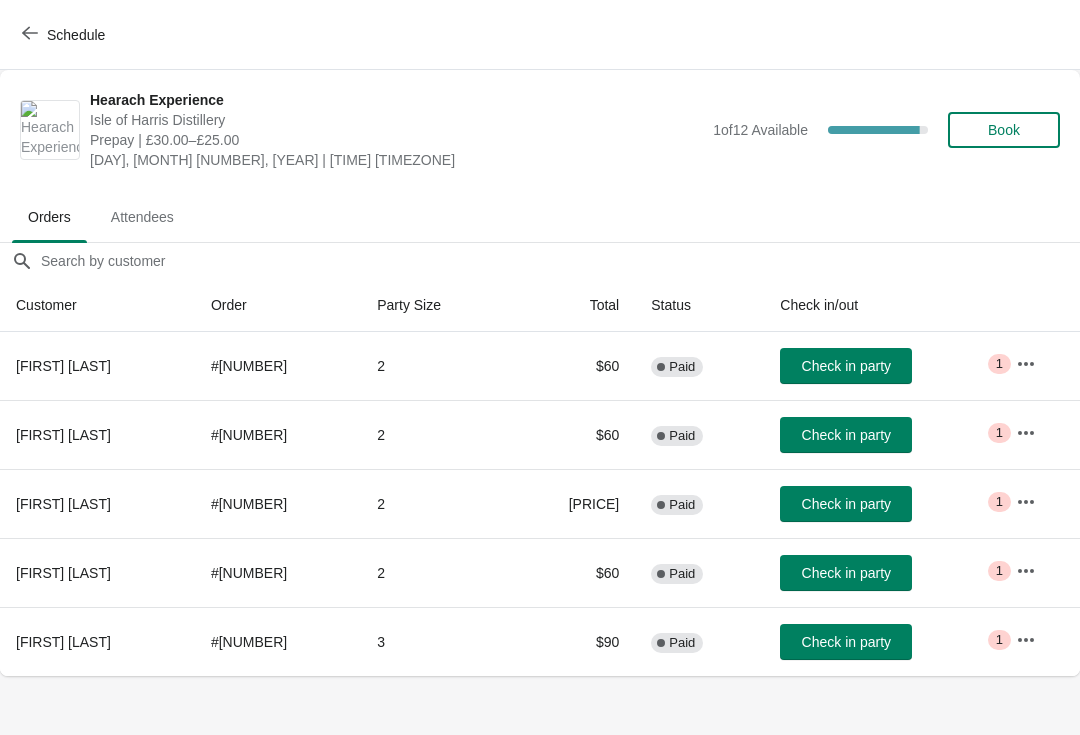 click 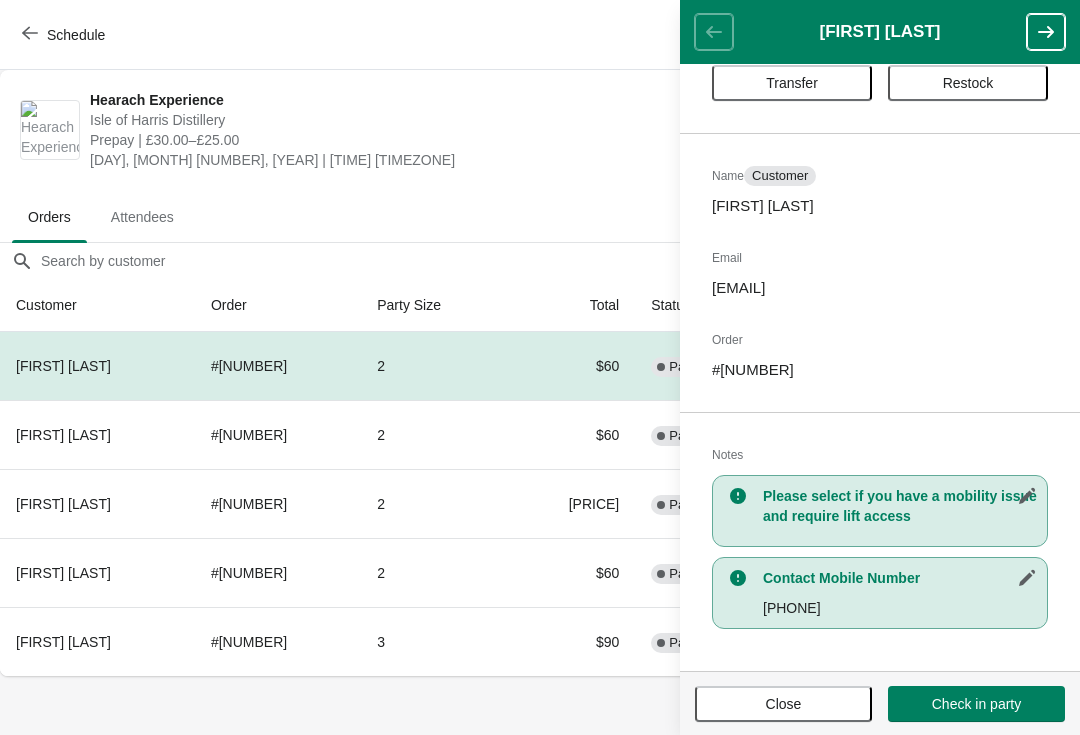 scroll, scrollTop: 61, scrollLeft: 0, axis: vertical 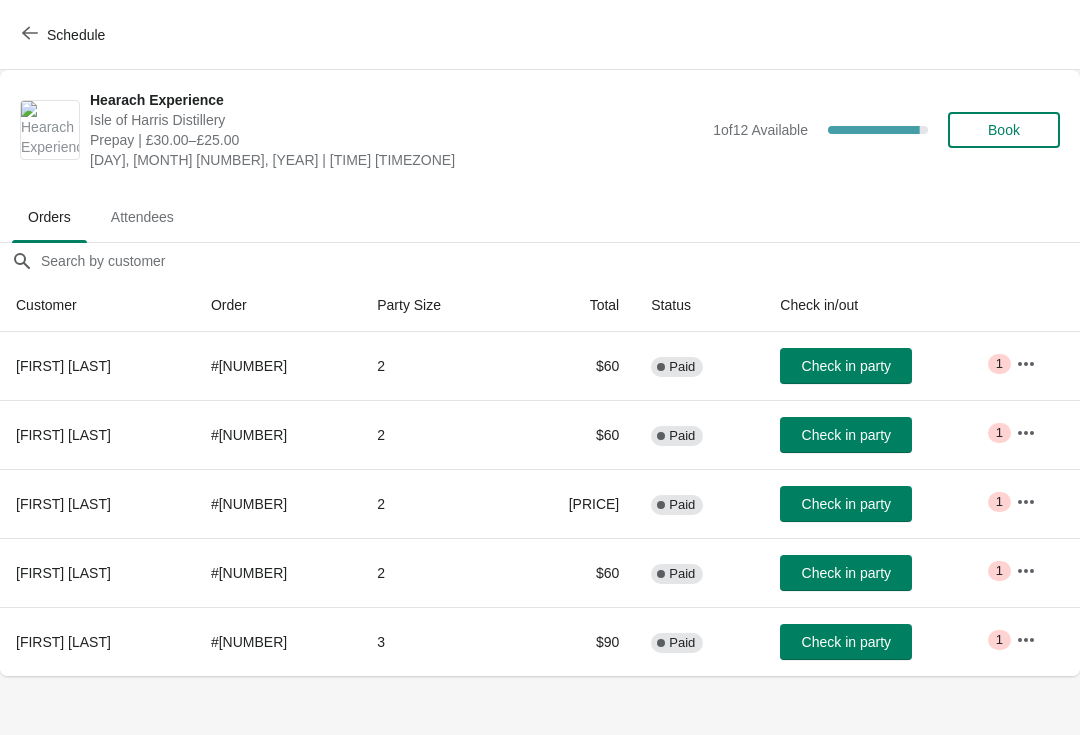 click at bounding box center (1026, 433) 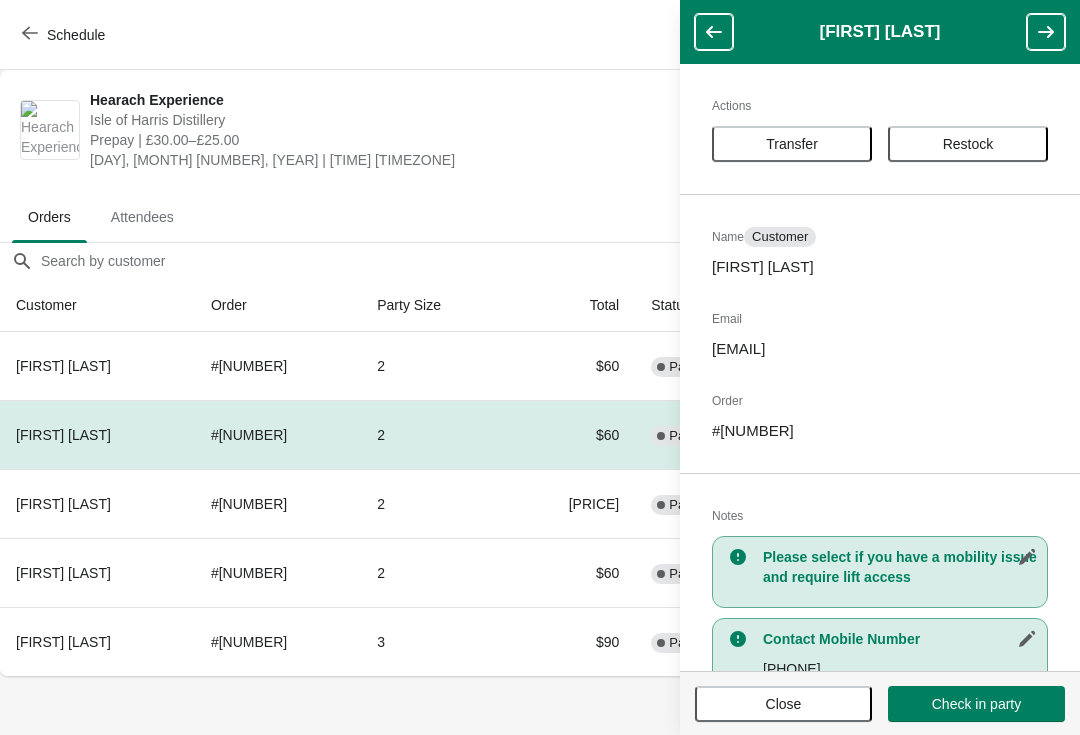 click on "Close" at bounding box center (783, 704) 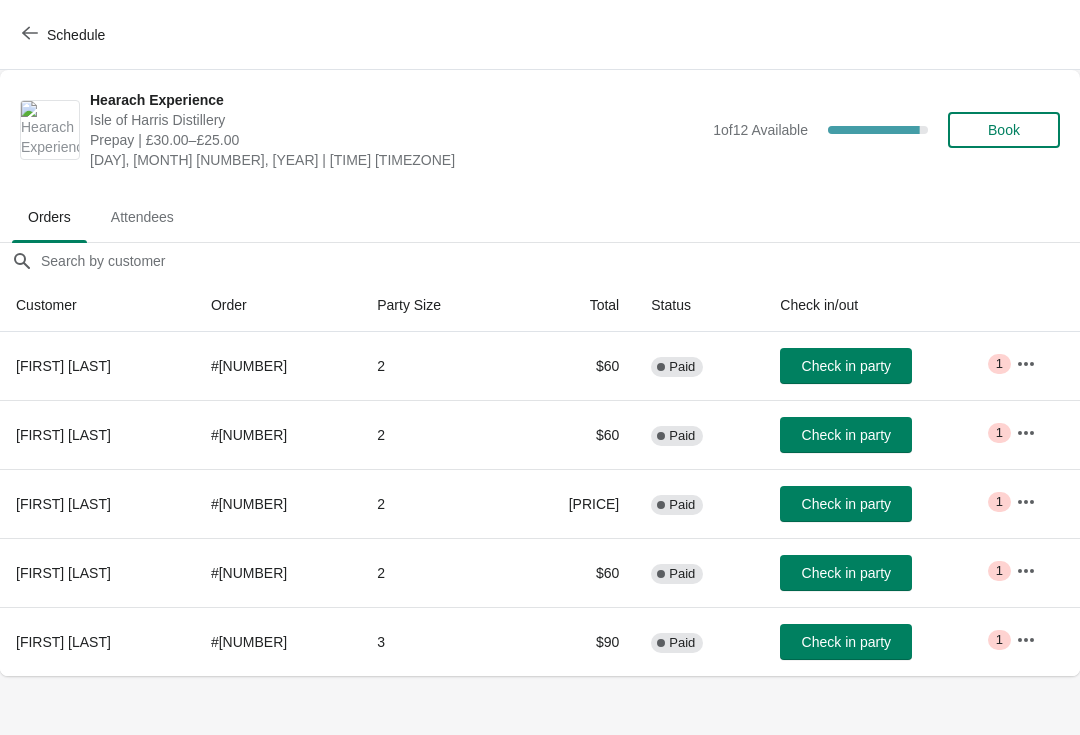 click 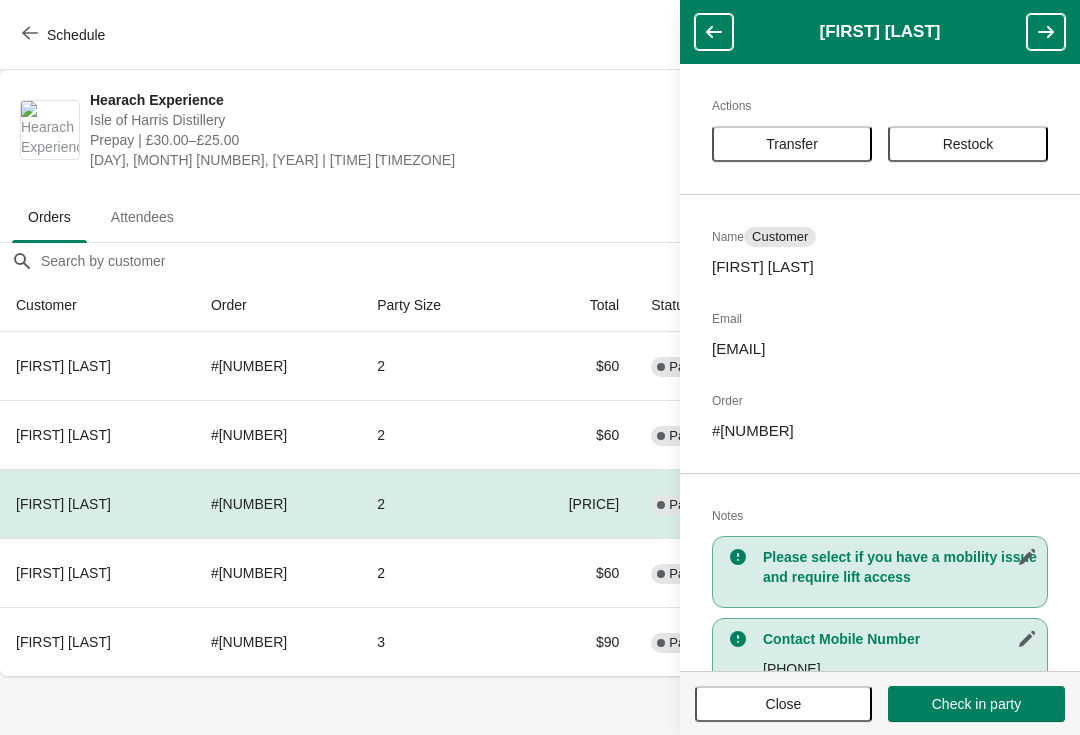 click on "Close" at bounding box center [783, 704] 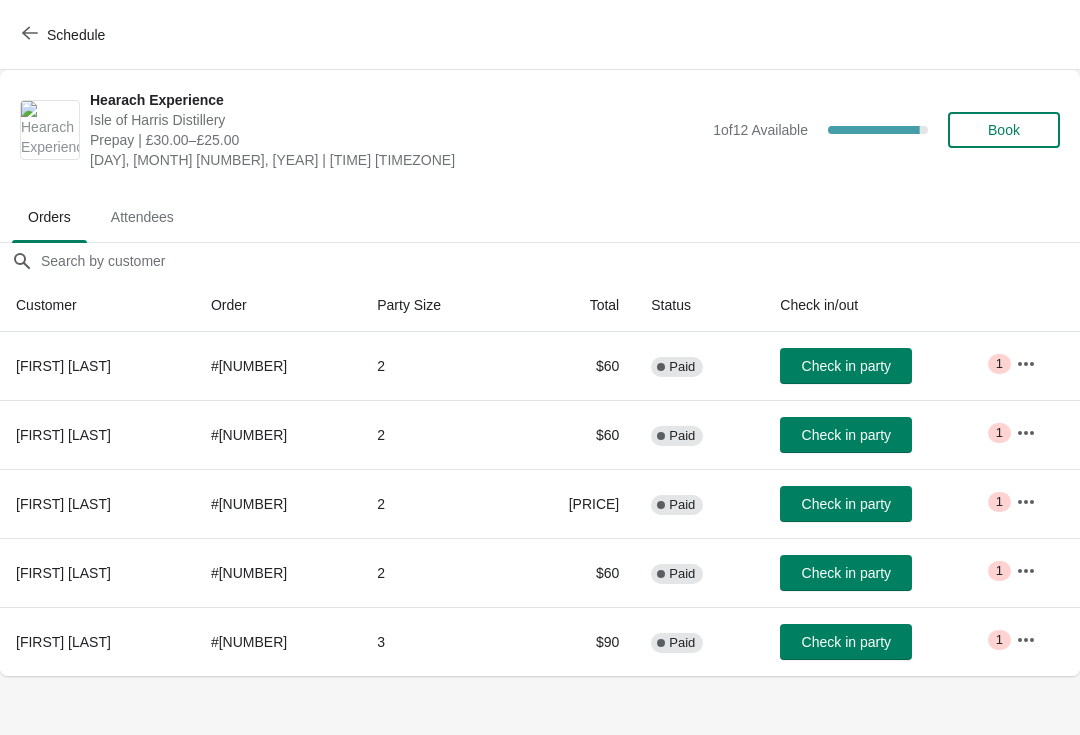 click 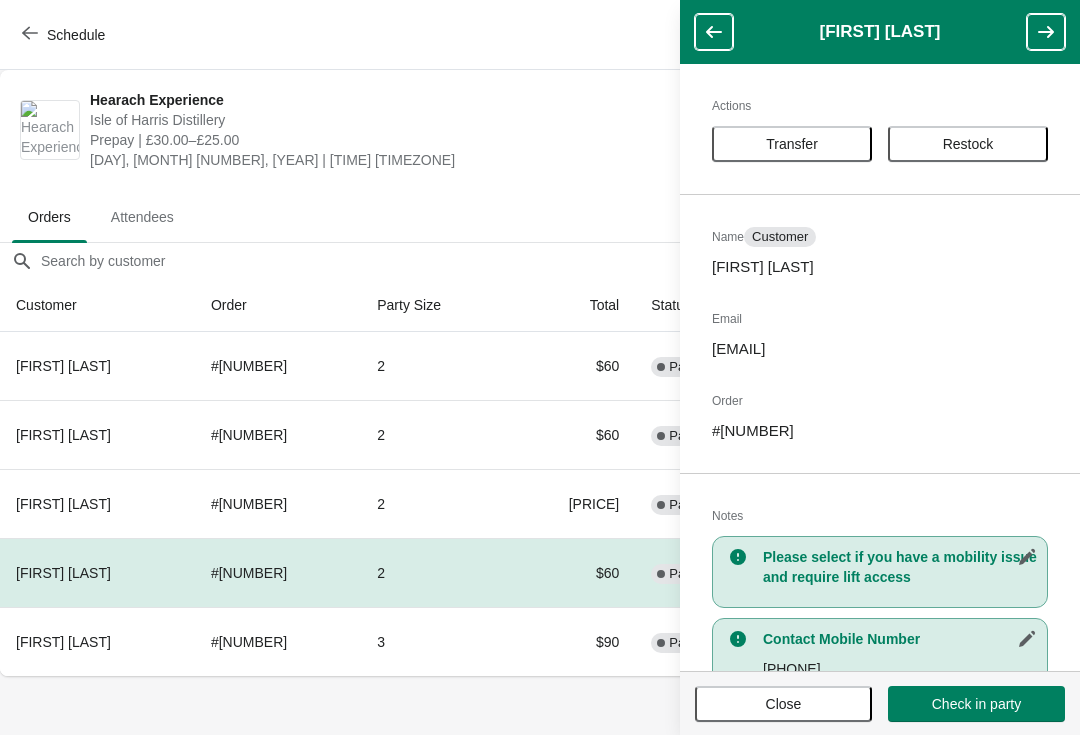 click on "Close" at bounding box center (783, 704) 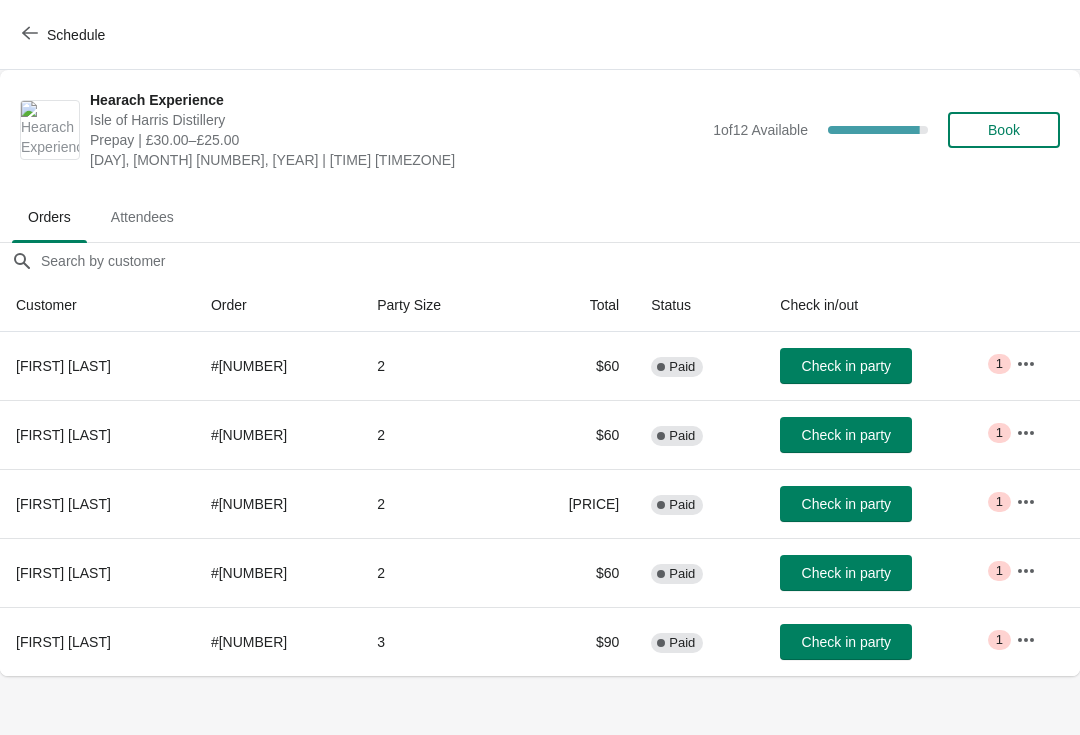 click 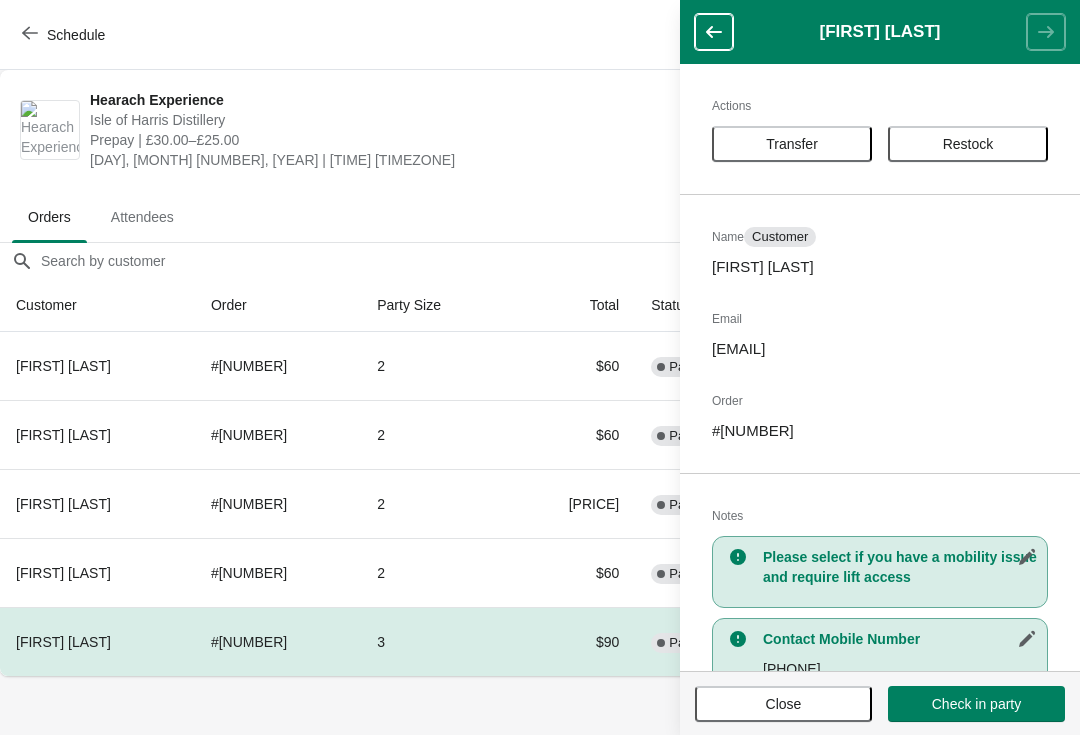 click on "Close" at bounding box center [783, 704] 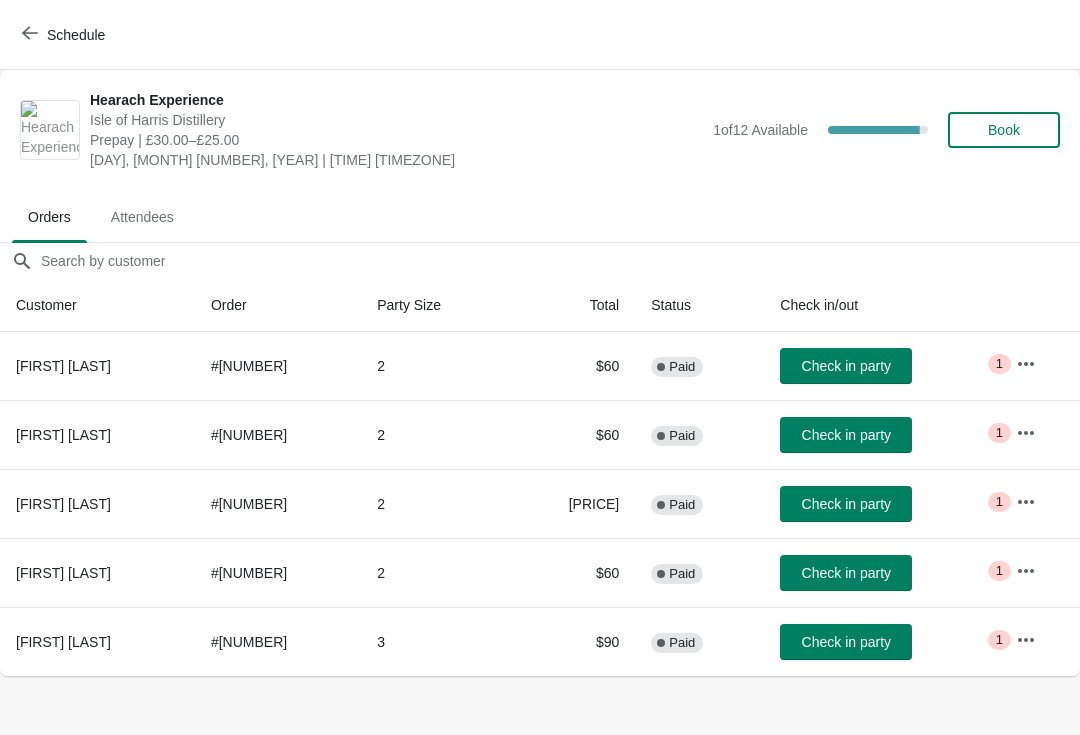 click on "Schedule" at bounding box center [65, 35] 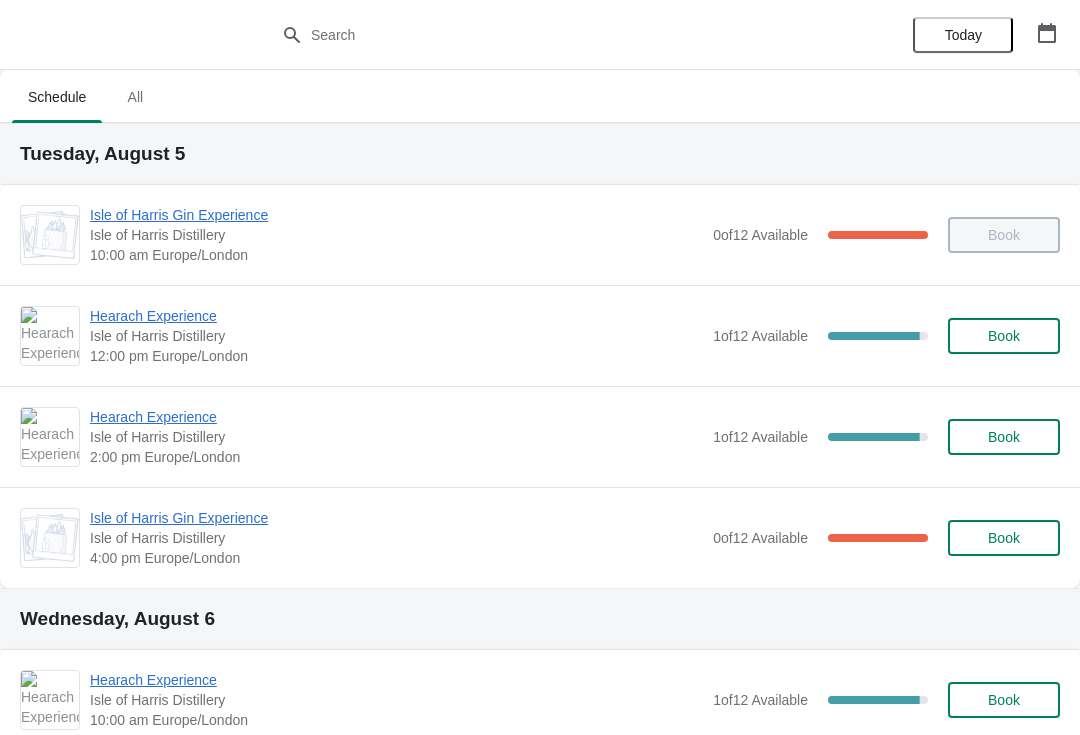 click on "Hearach Experience" at bounding box center (396, 417) 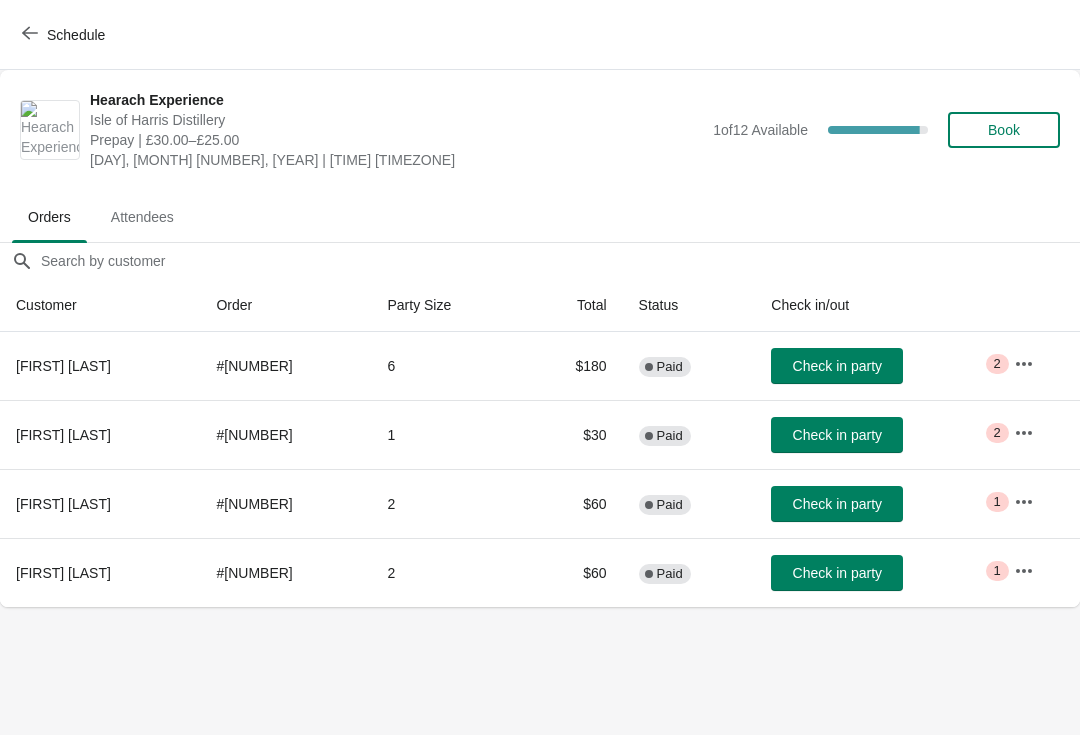 click 